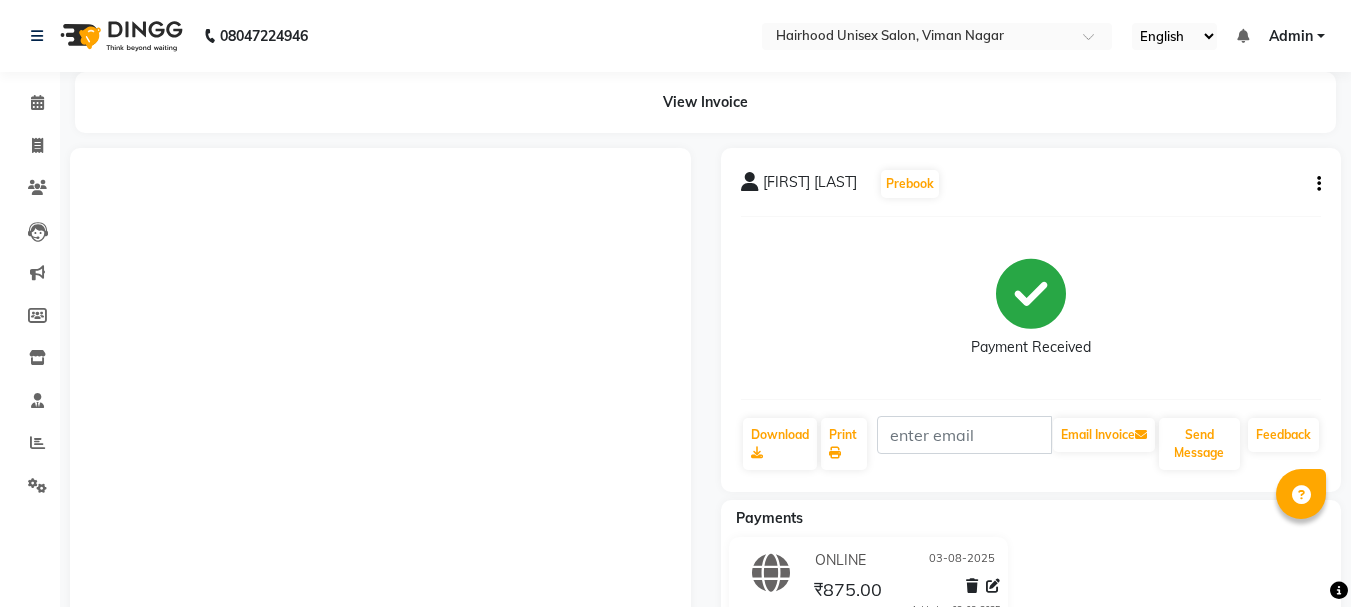 scroll, scrollTop: 326, scrollLeft: 0, axis: vertical 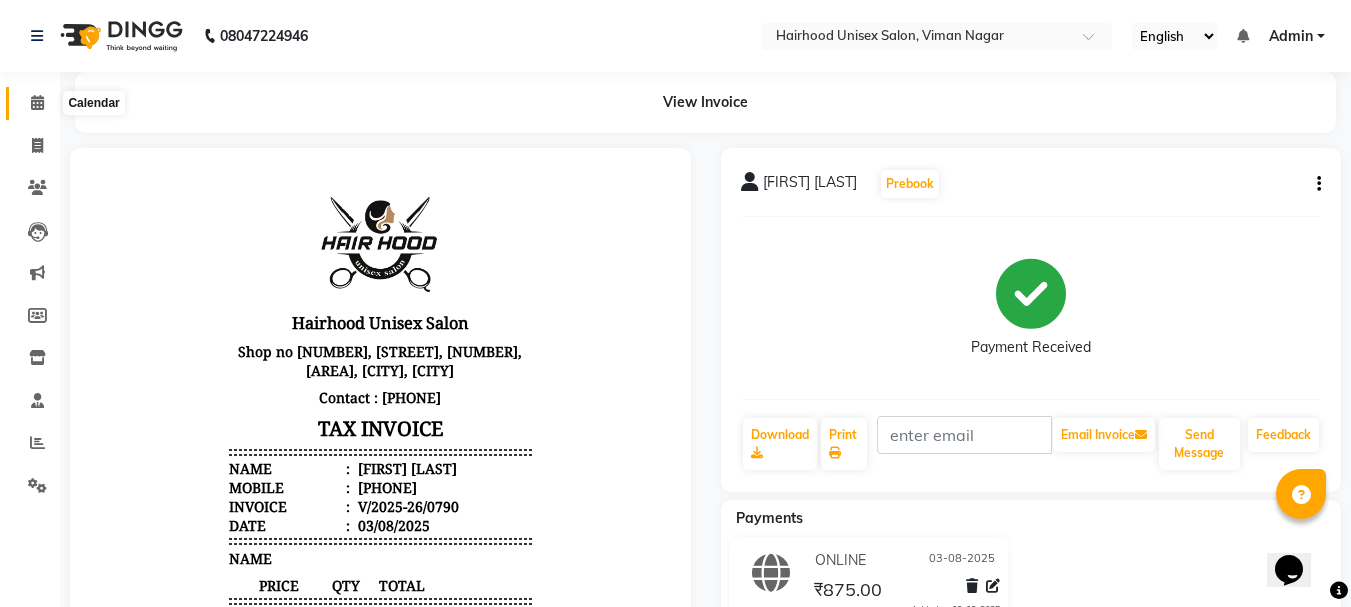 click 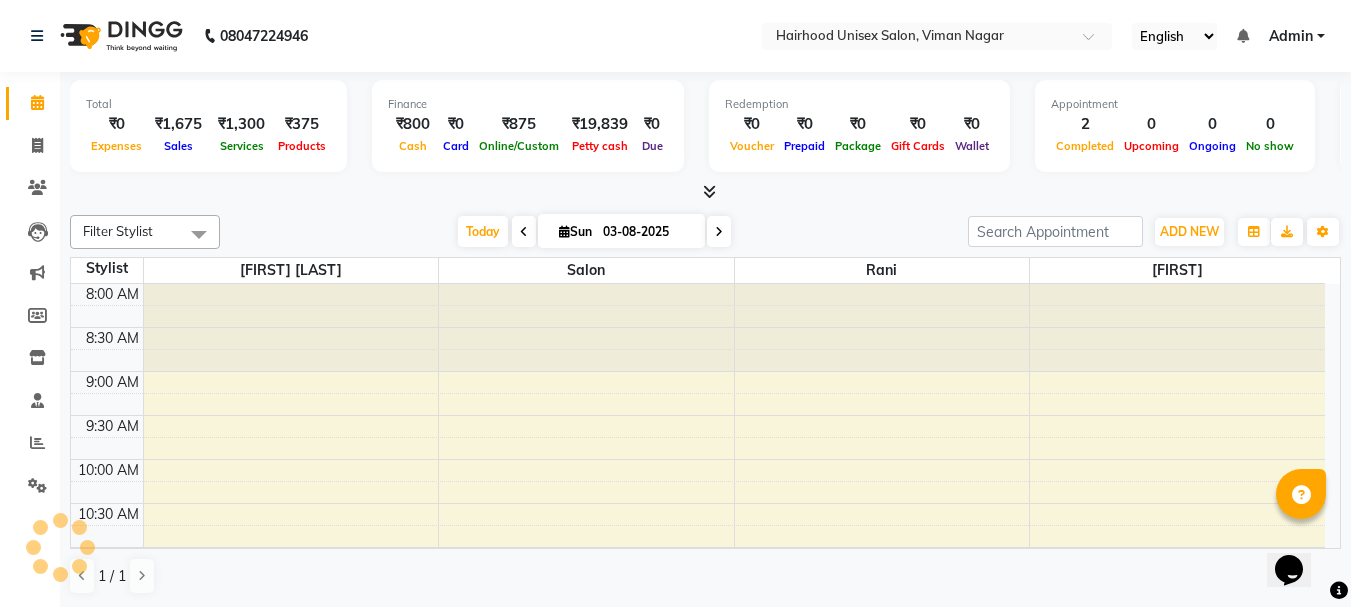 scroll, scrollTop: 0, scrollLeft: 0, axis: both 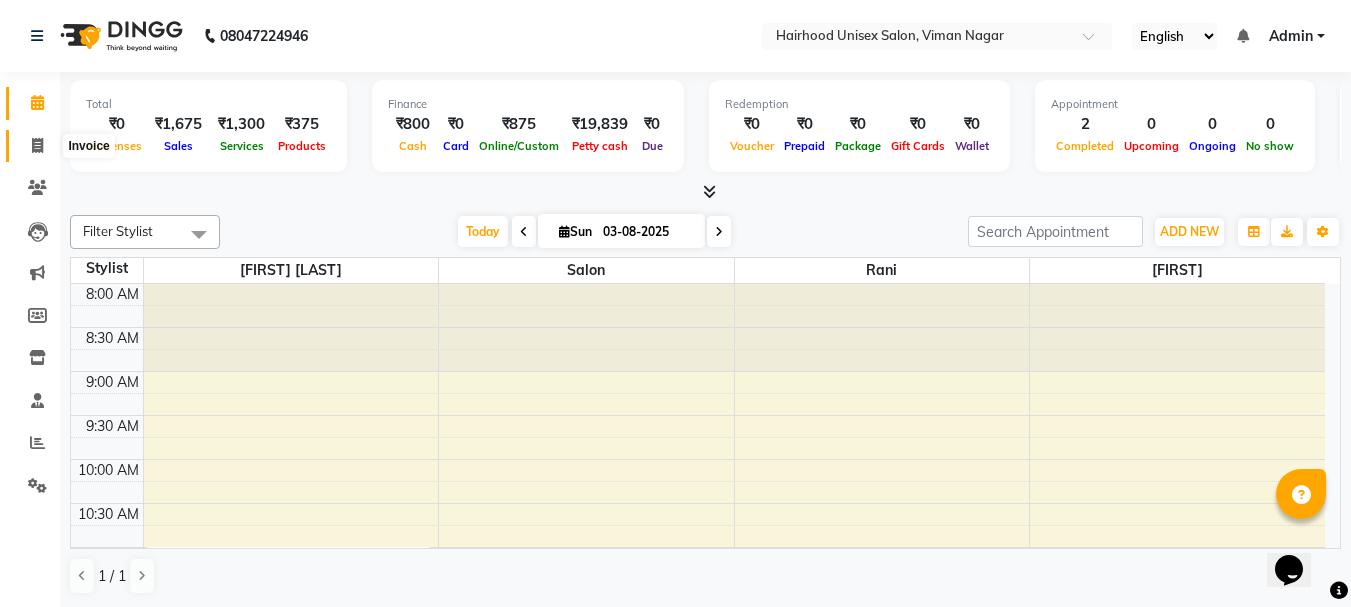 click 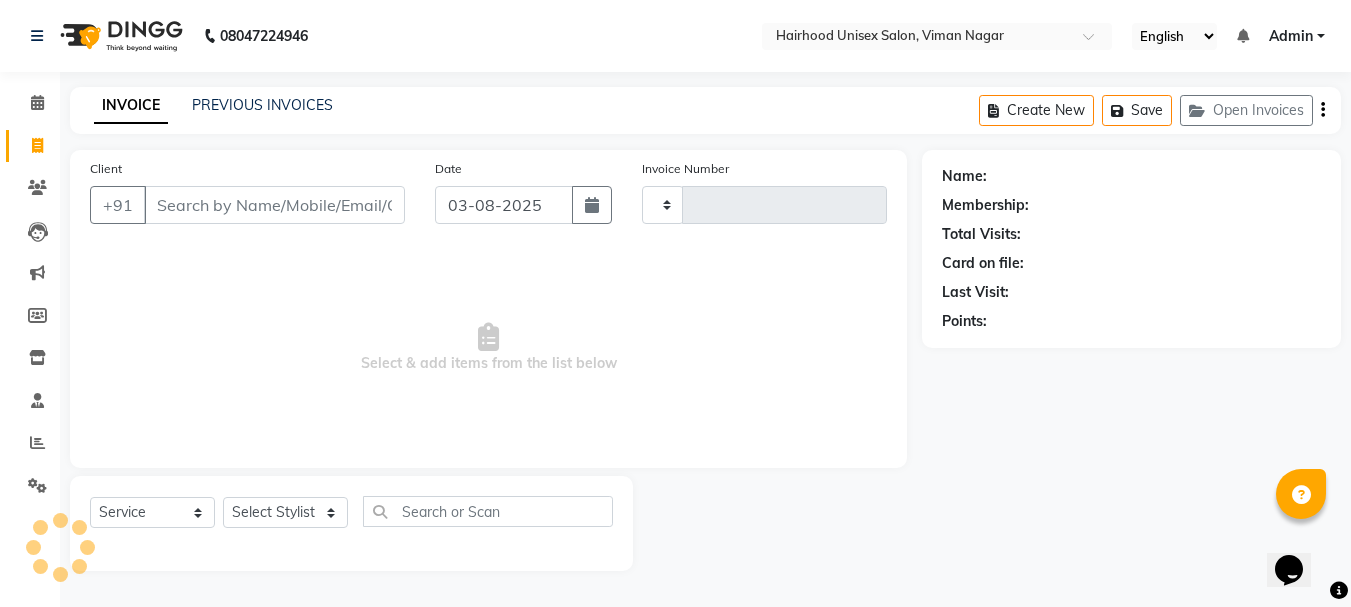 type on "0791" 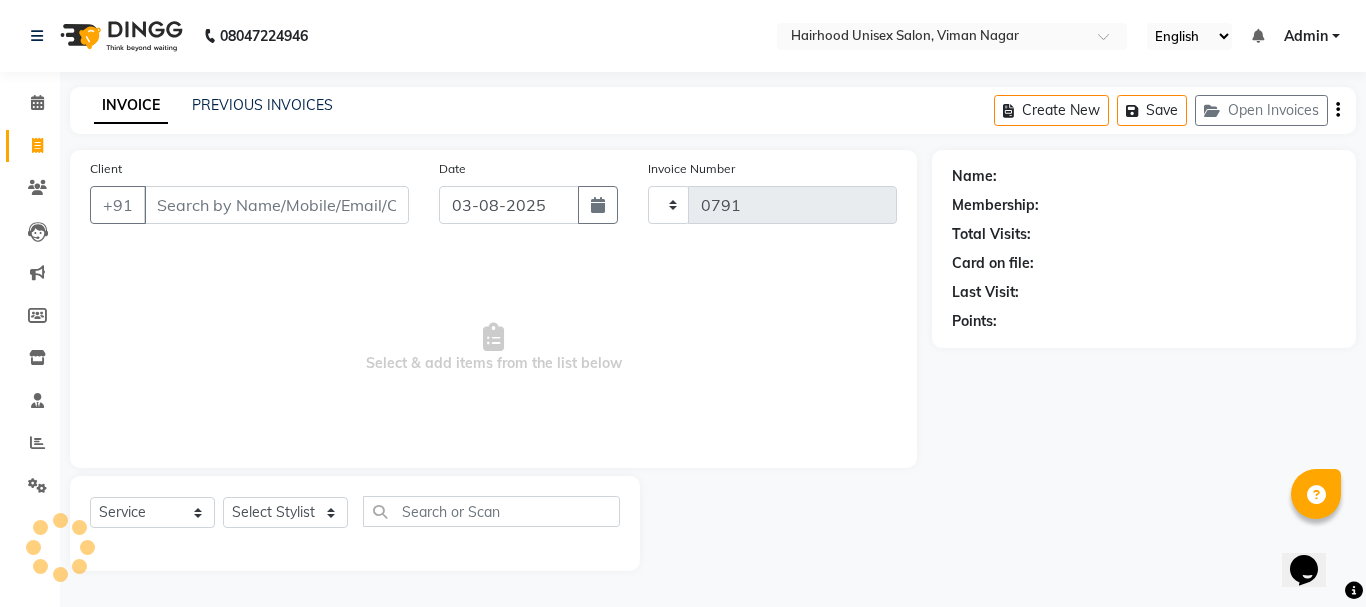 select on "754" 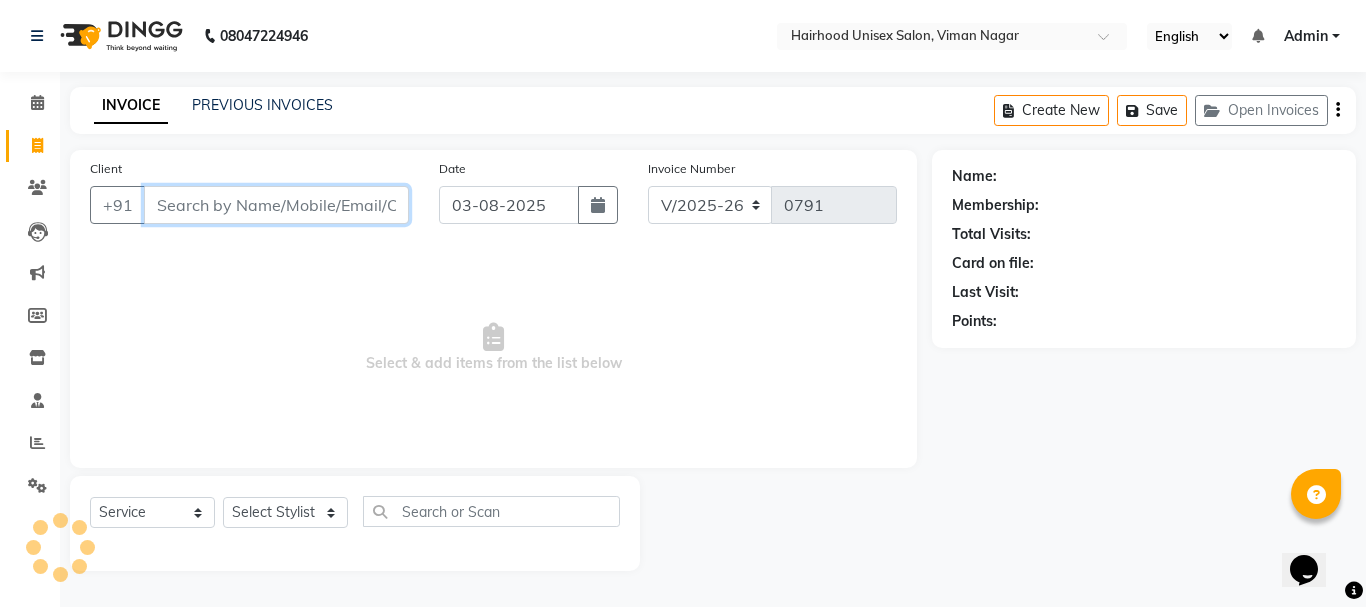 click on "Client" at bounding box center [276, 205] 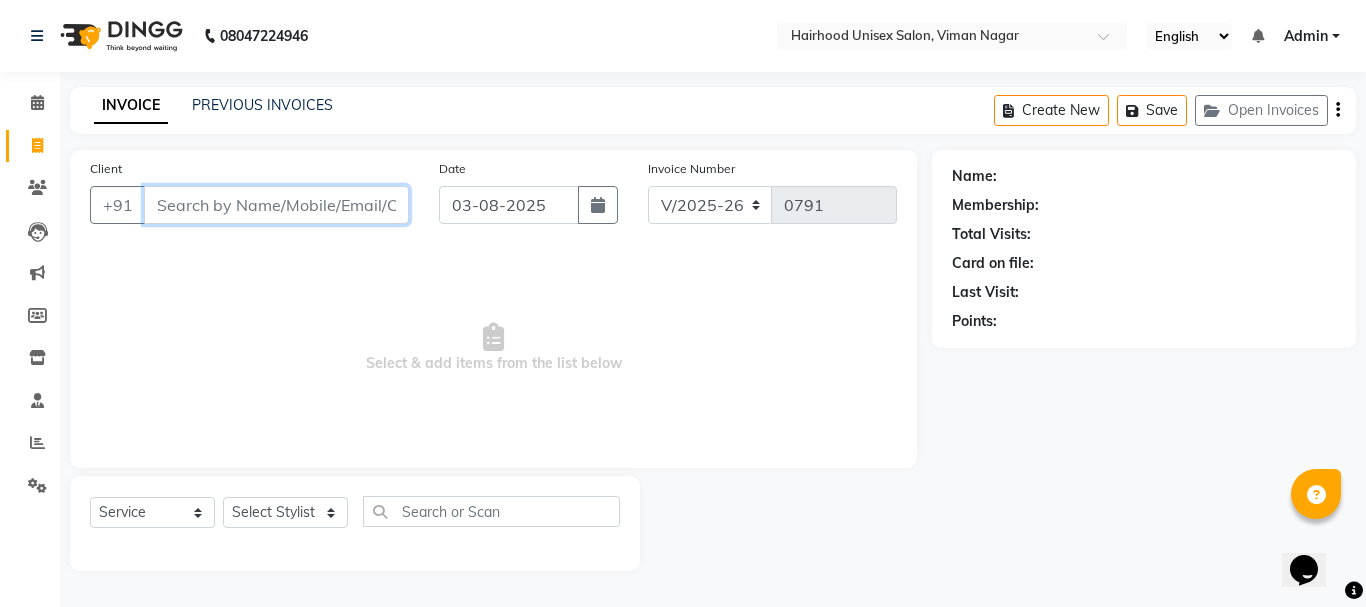 click on "Client" at bounding box center [276, 205] 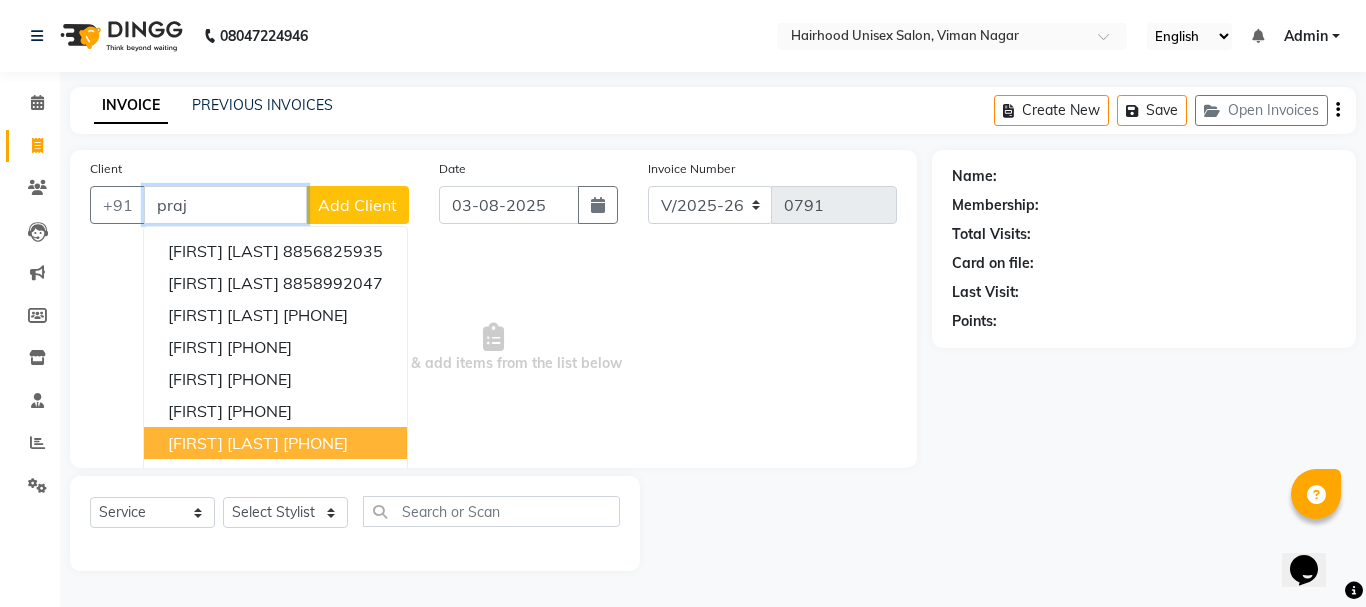 click on "[FIRST] [LAST] [PHONE]" at bounding box center [275, 443] 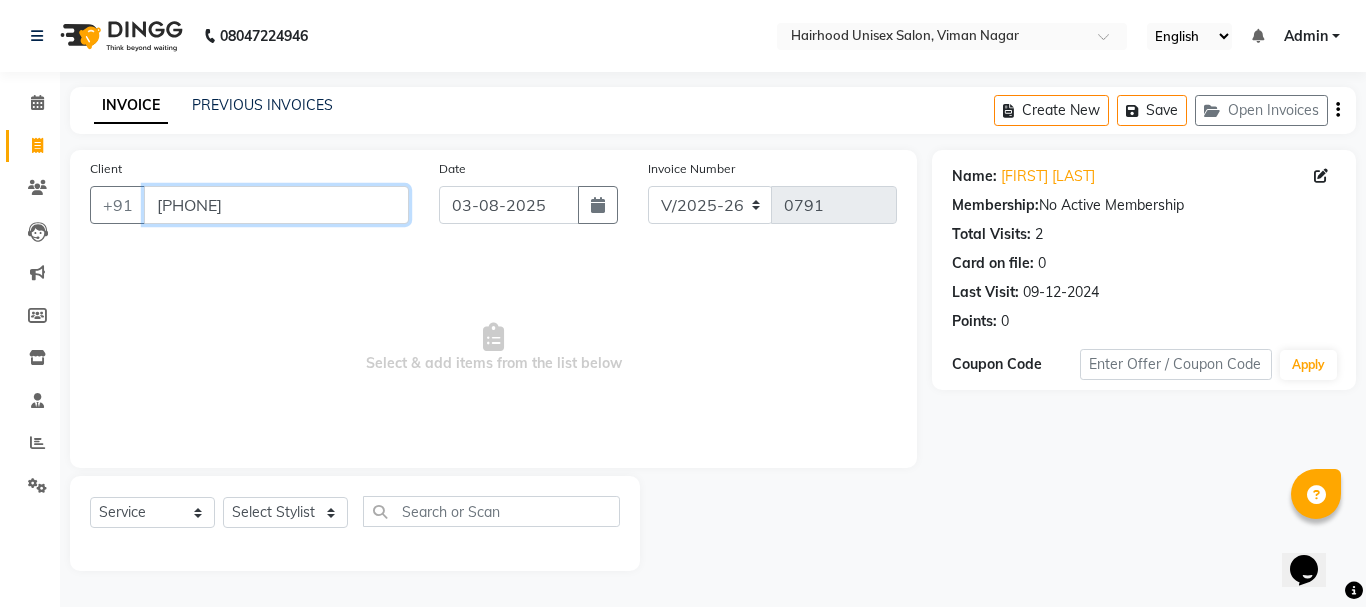 click on "[PHONE]" at bounding box center [276, 205] 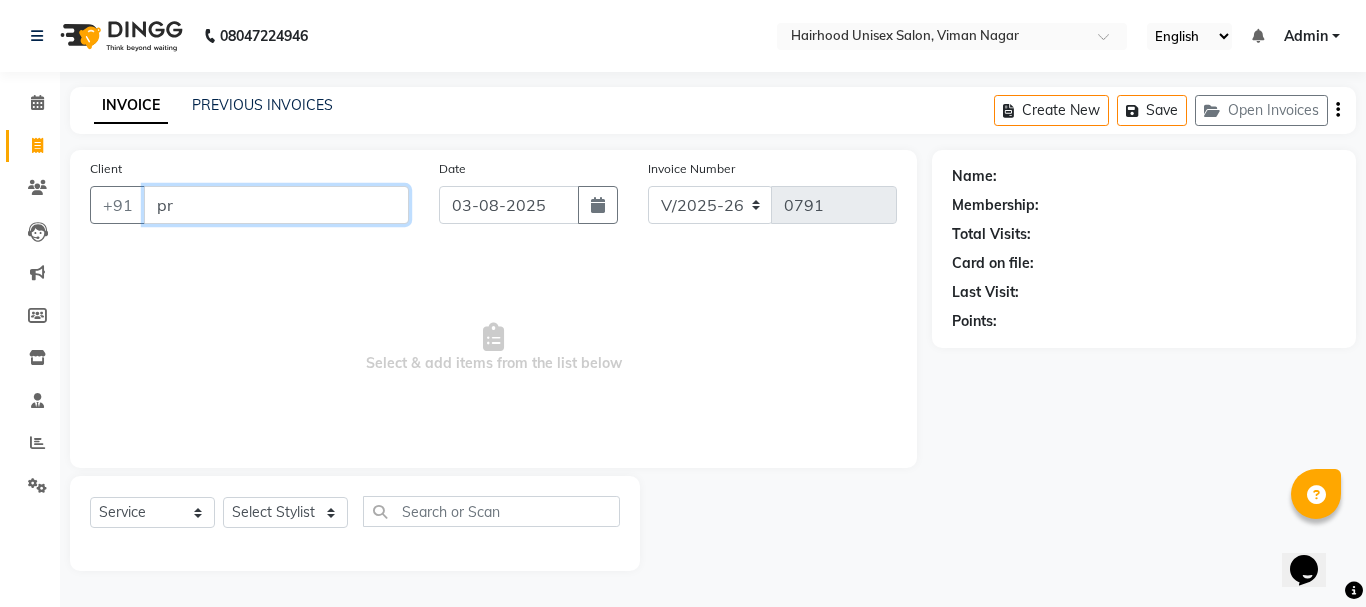 type on "p" 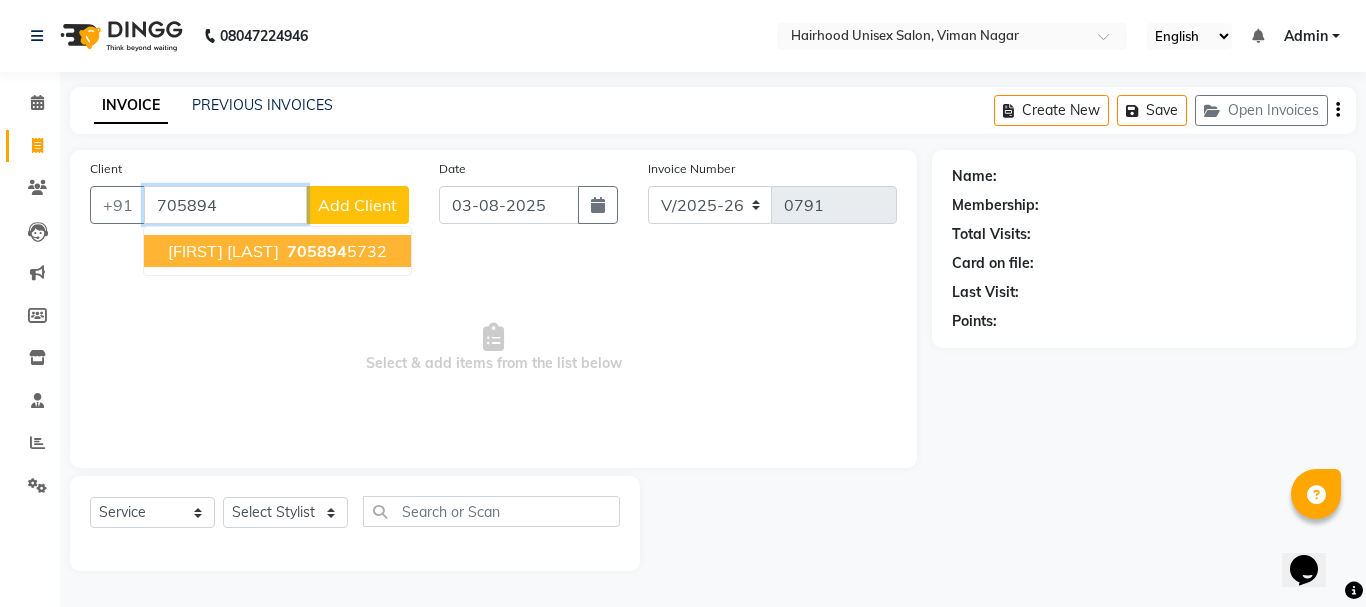 click on "705894" at bounding box center (317, 251) 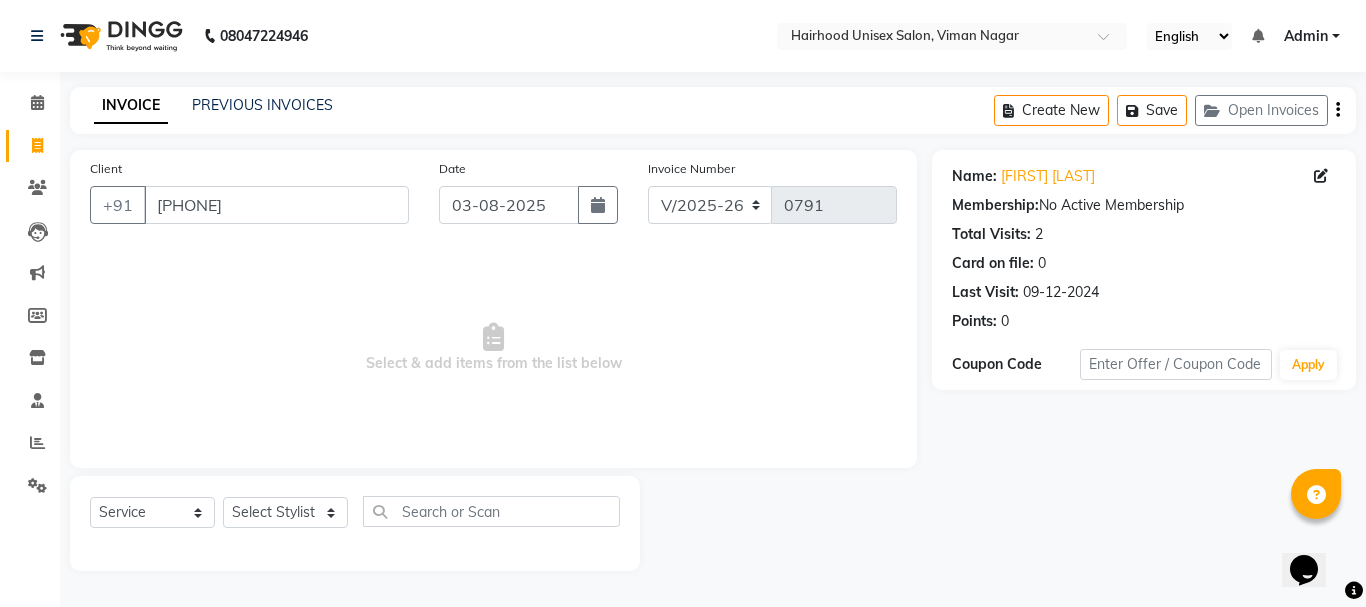 click on "Select & add items from the list below" at bounding box center [493, 348] 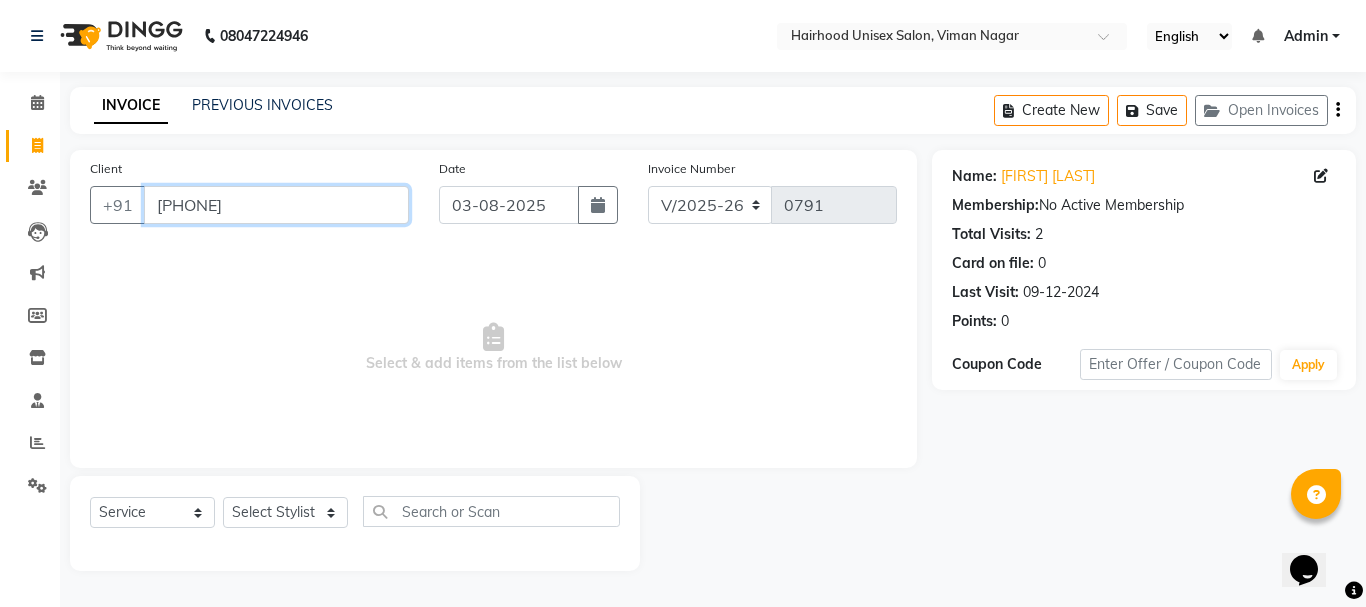 click on "[PHONE]" at bounding box center [276, 205] 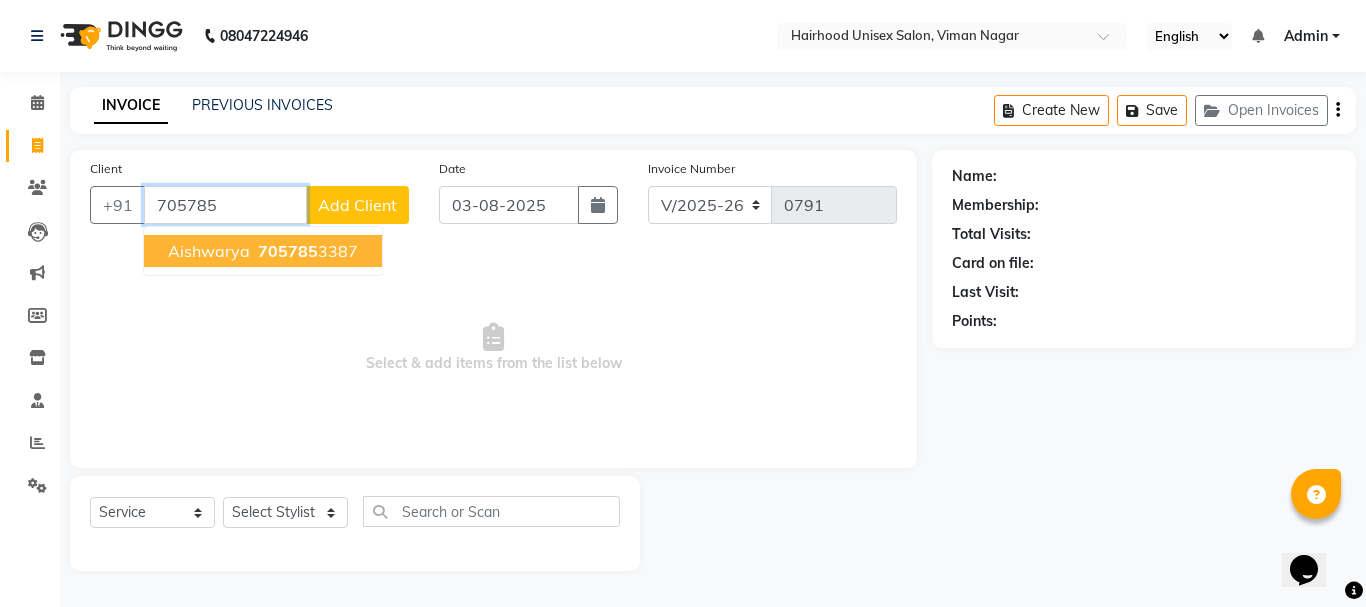 click on "705785" at bounding box center (288, 251) 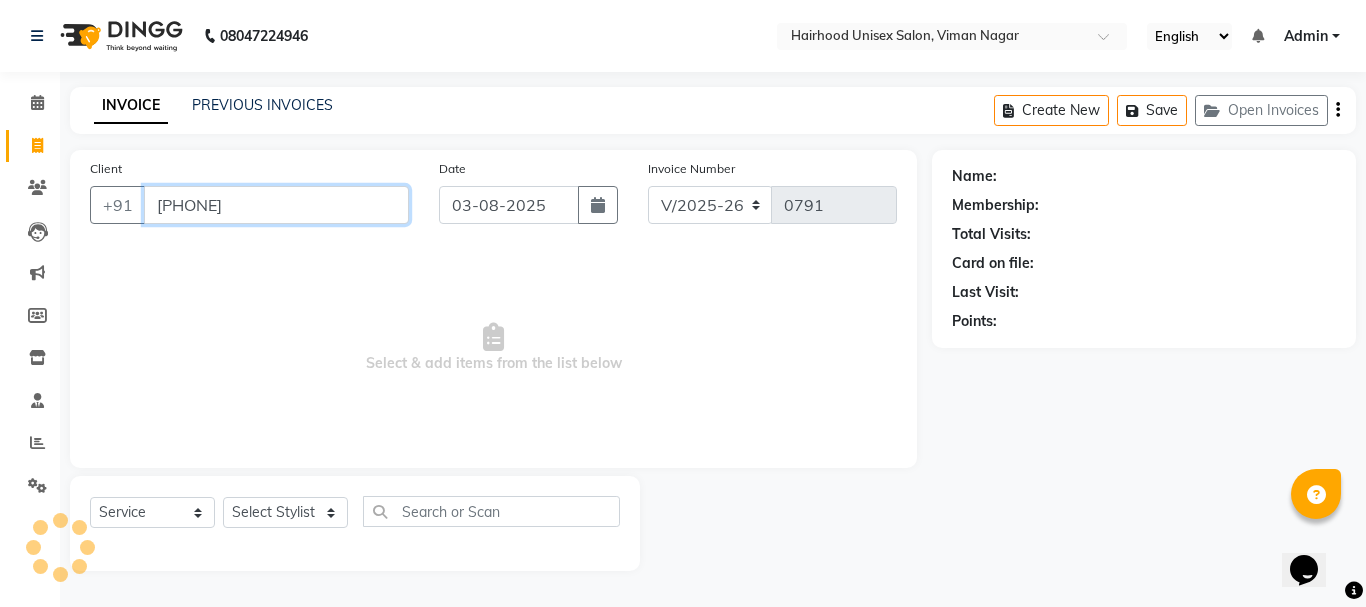 type on "[PHONE]" 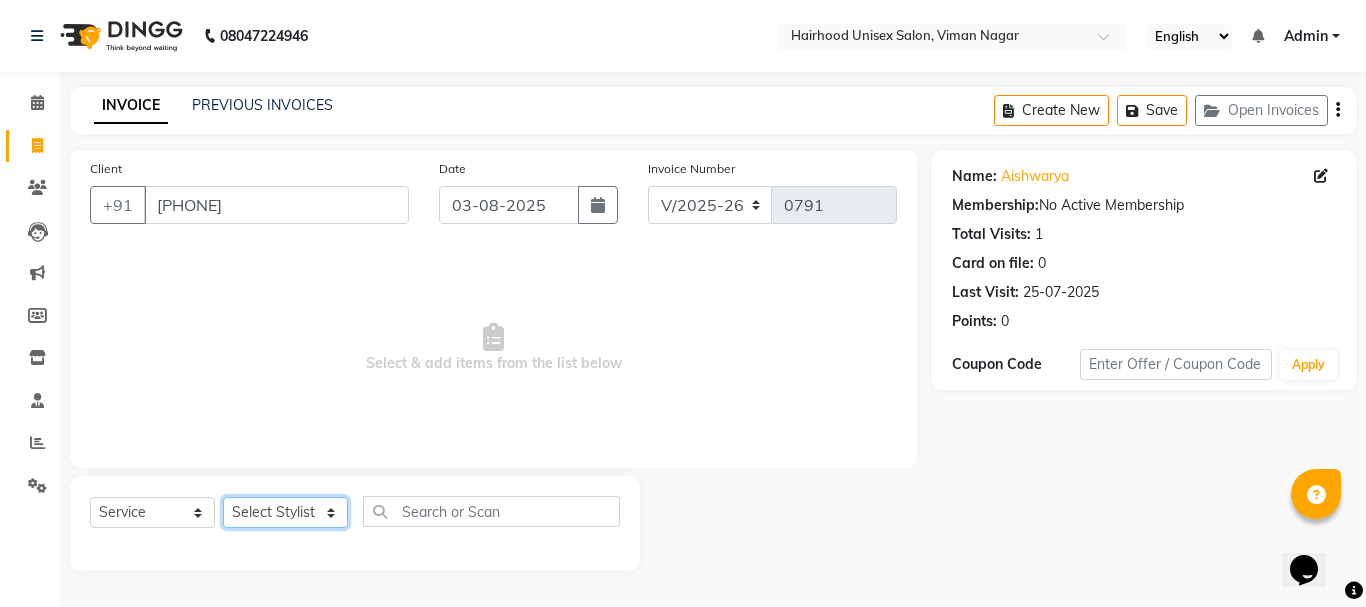 click on "Select Stylist [FIRST] [FIRST] [FIRST]" 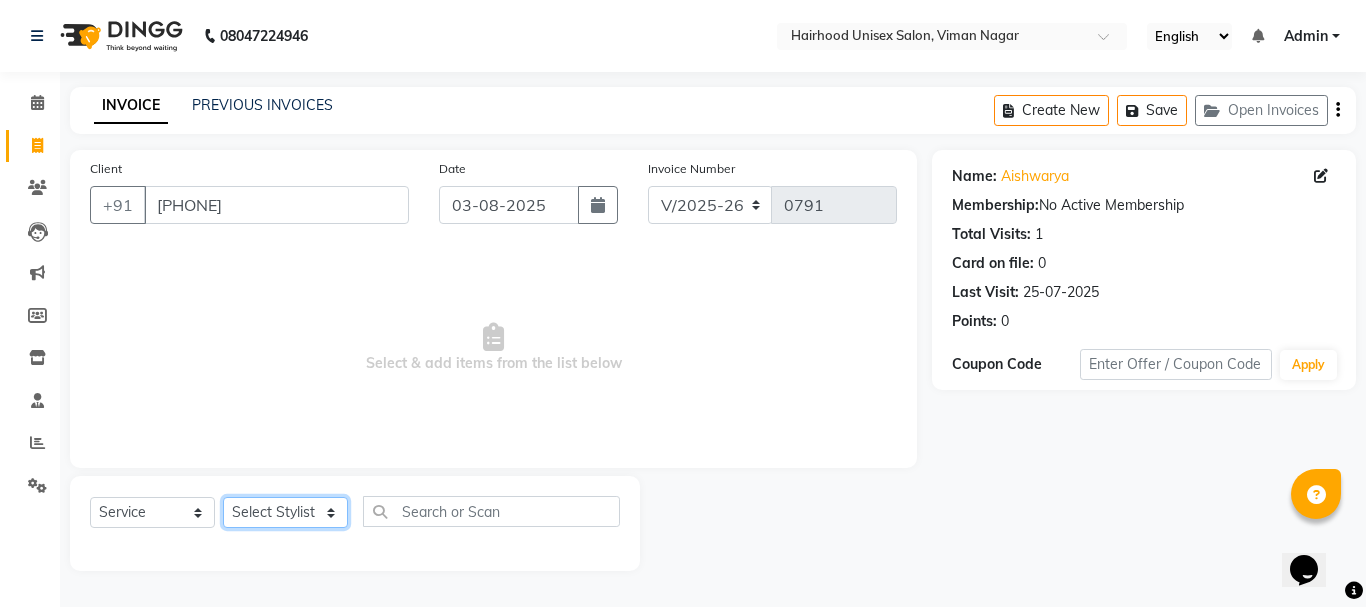 select on "12325" 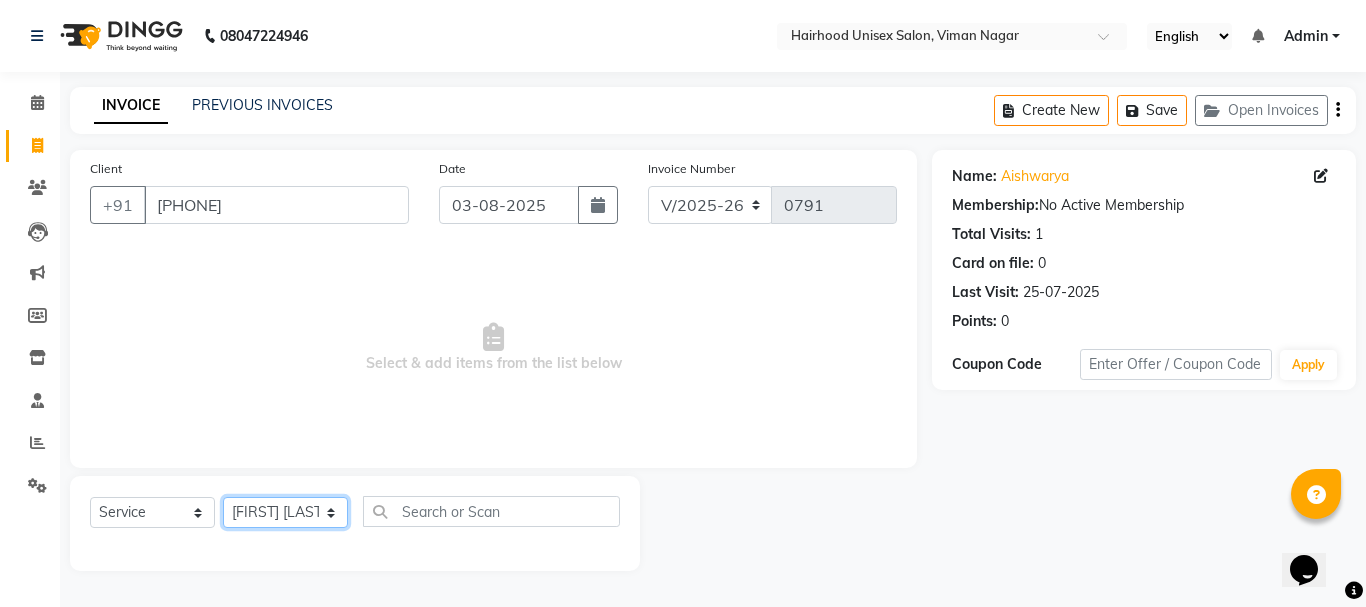 click on "Select Stylist [FIRST] [FIRST] [FIRST]" 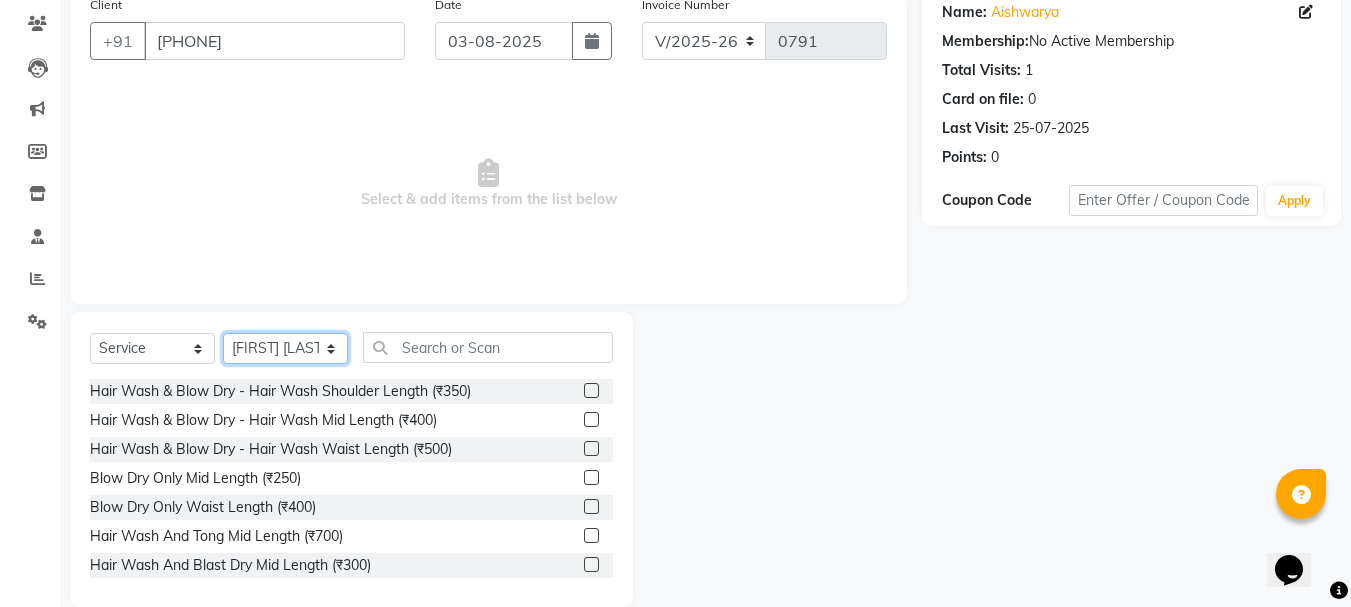 scroll, scrollTop: 194, scrollLeft: 0, axis: vertical 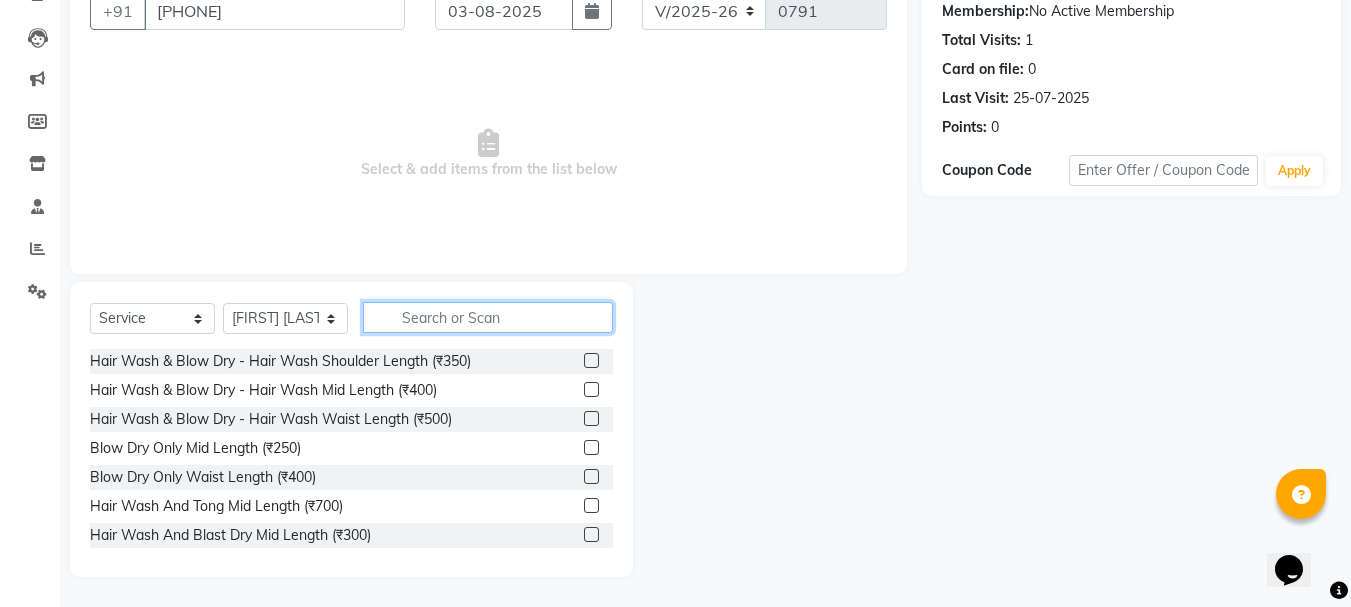 click 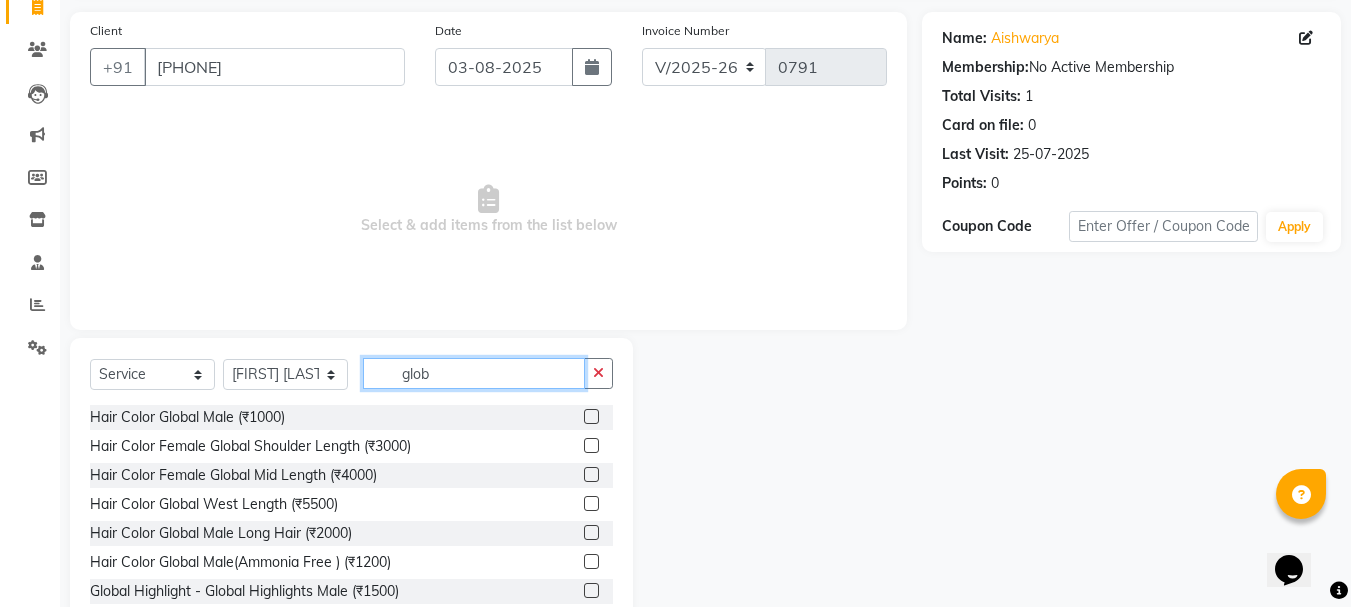 scroll, scrollTop: 194, scrollLeft: 0, axis: vertical 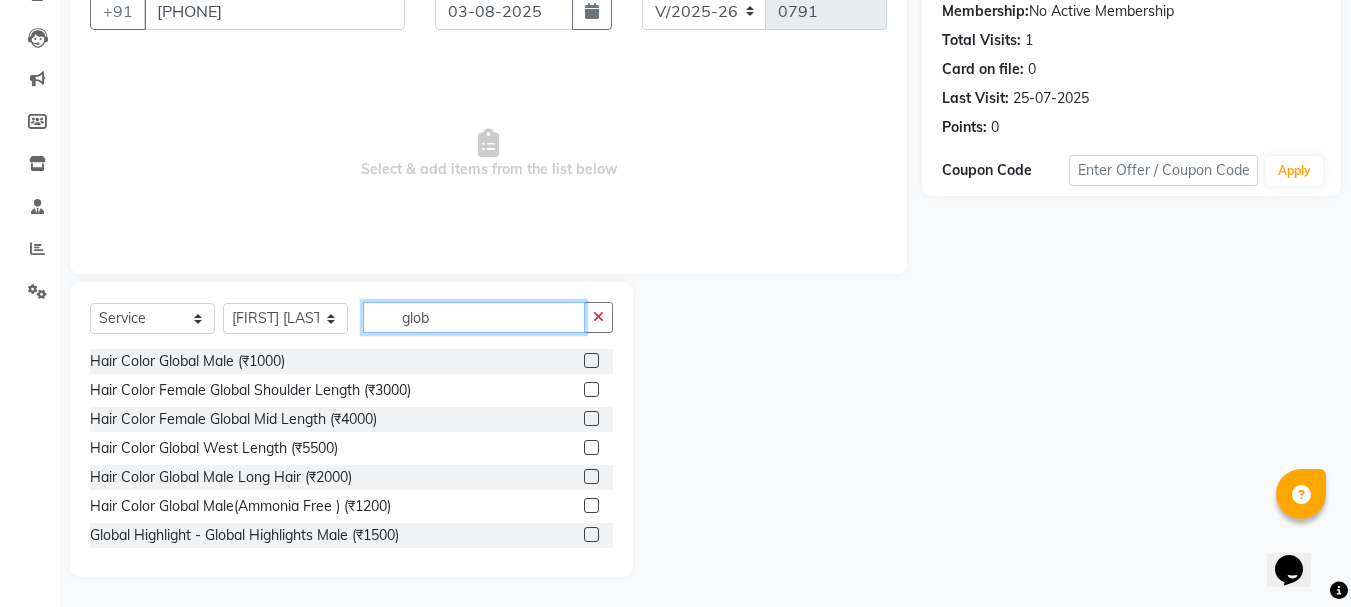 type on "glob" 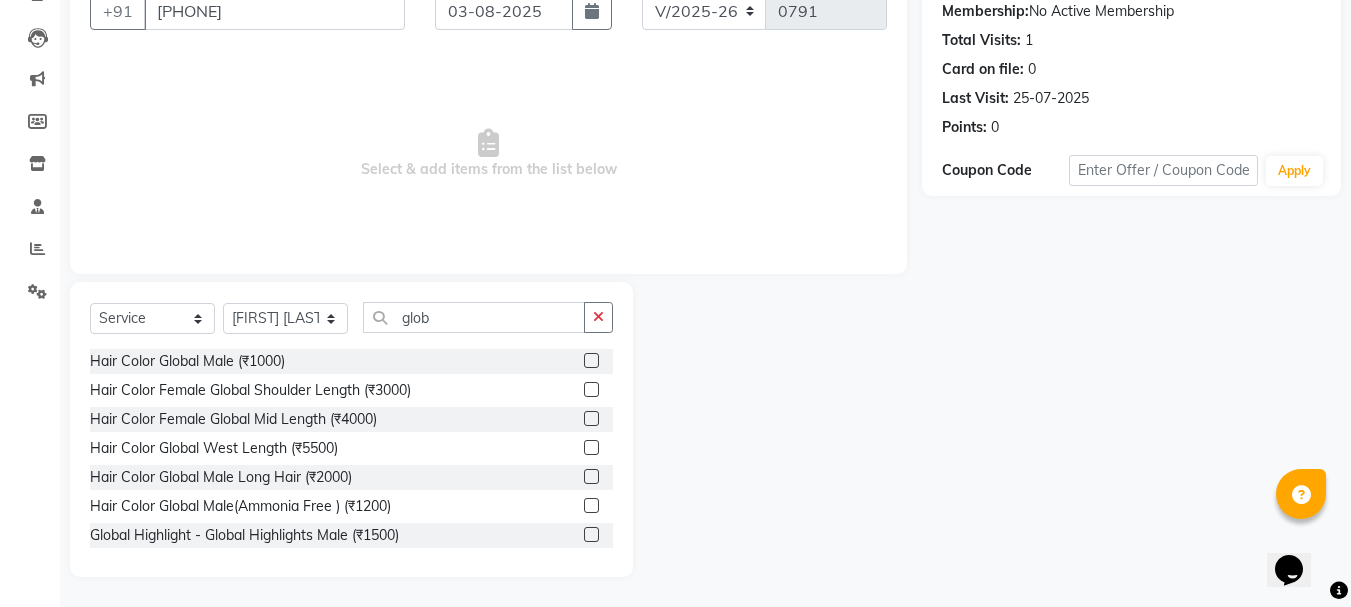 click 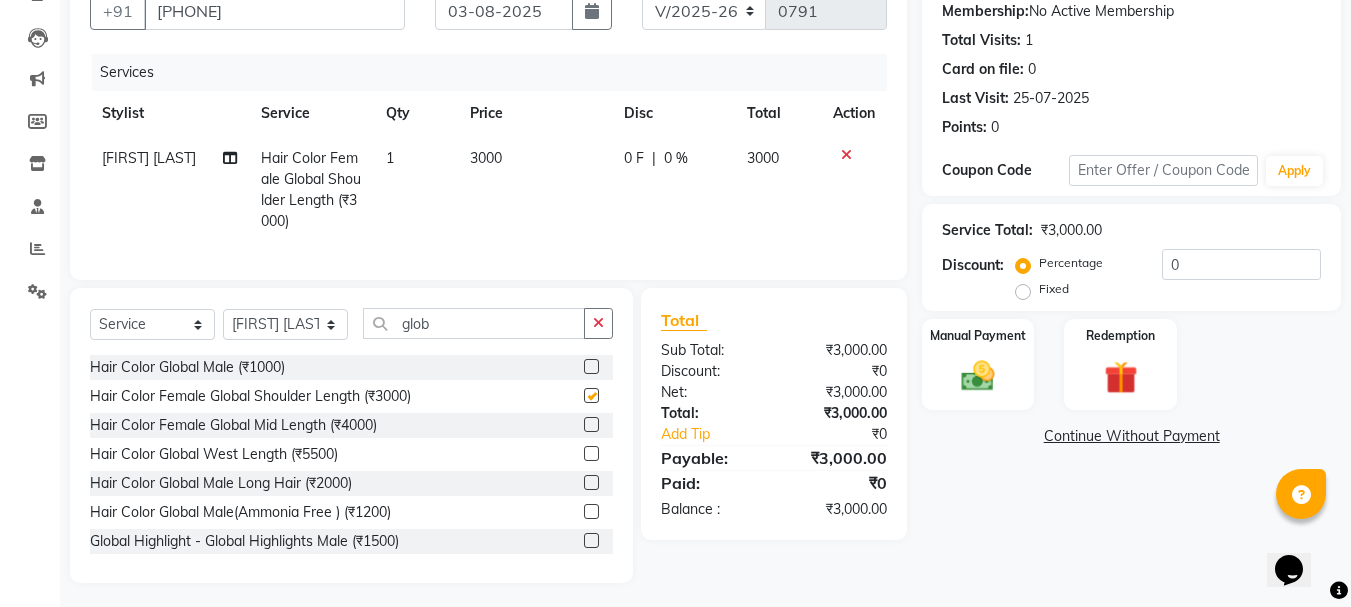 checkbox on "false" 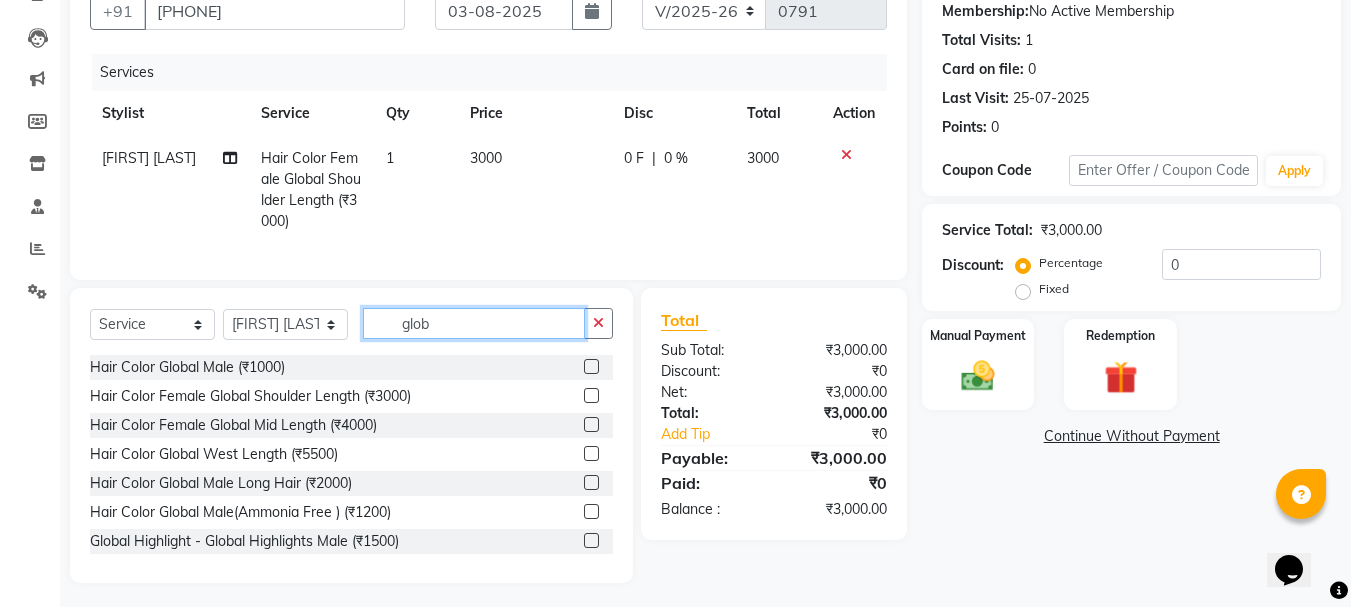 click on "glob" 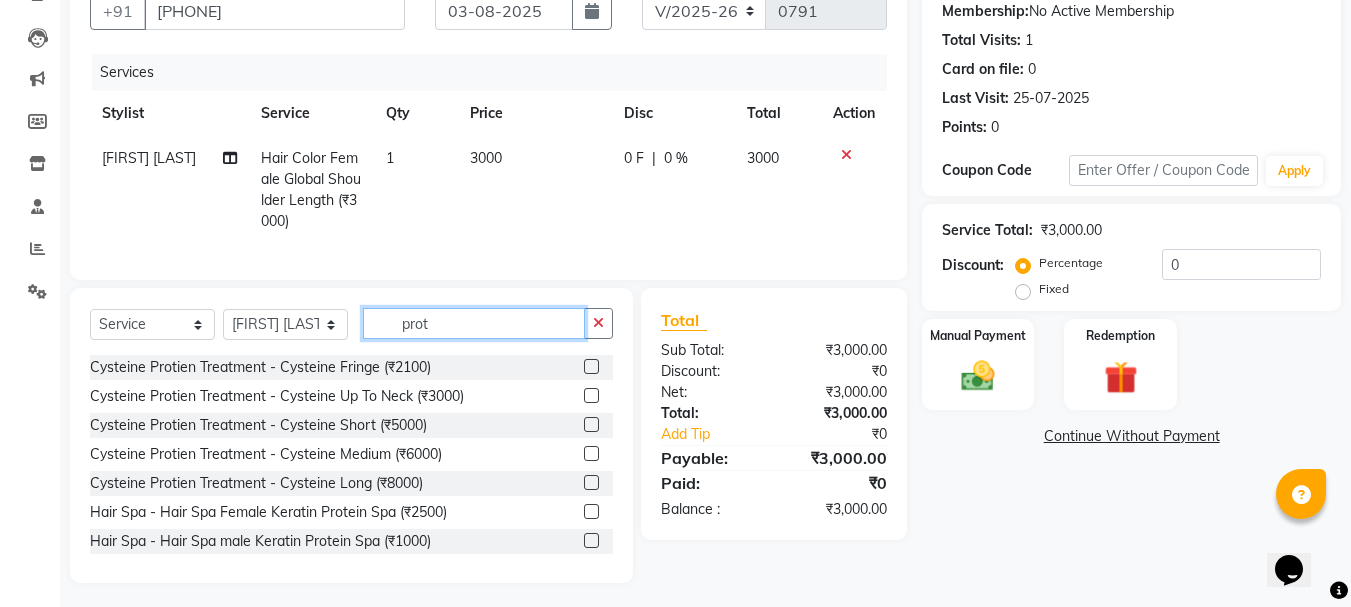 type on "prot" 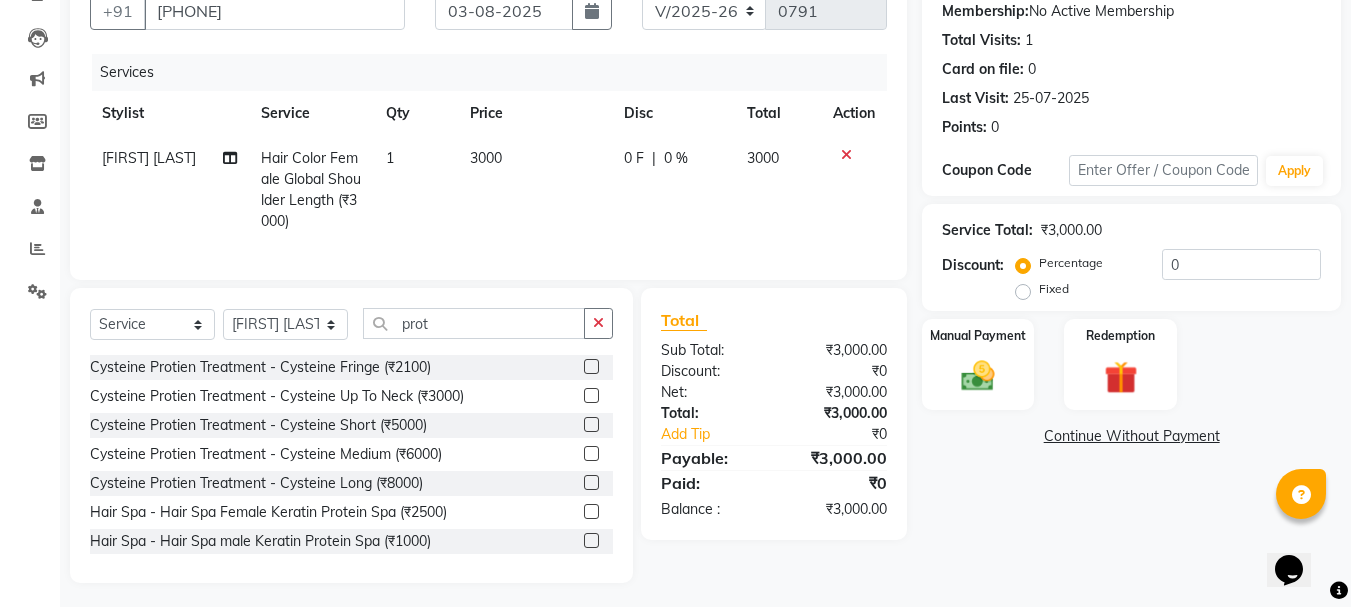 click 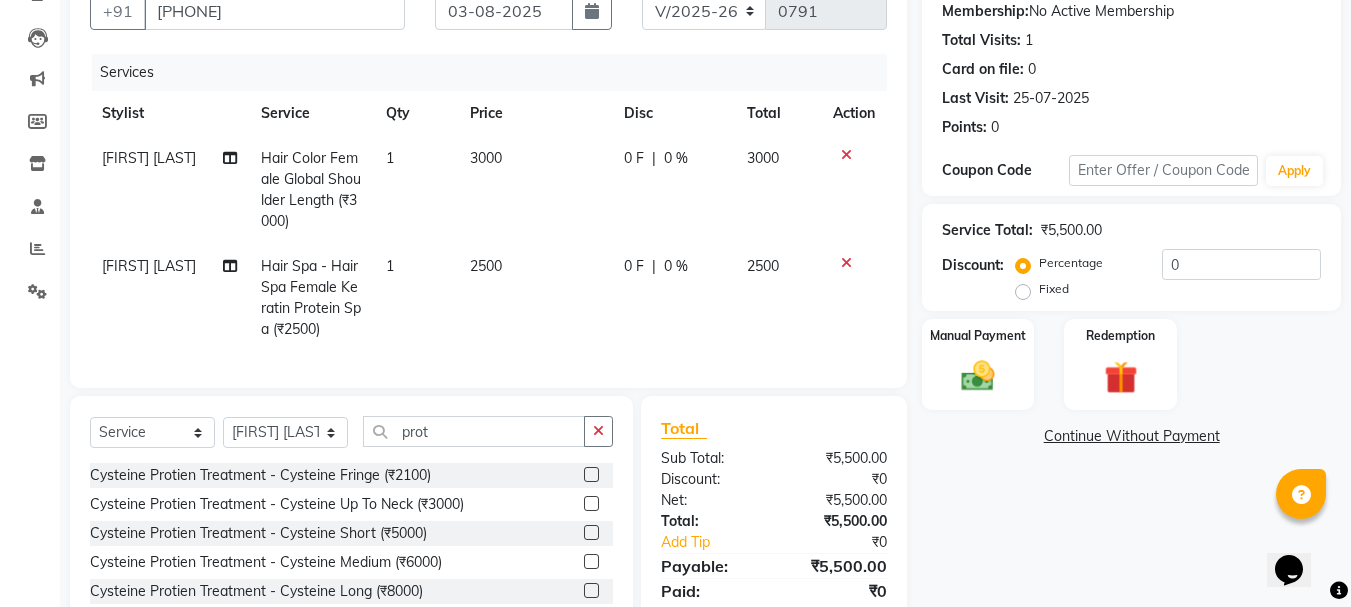 checkbox on "false" 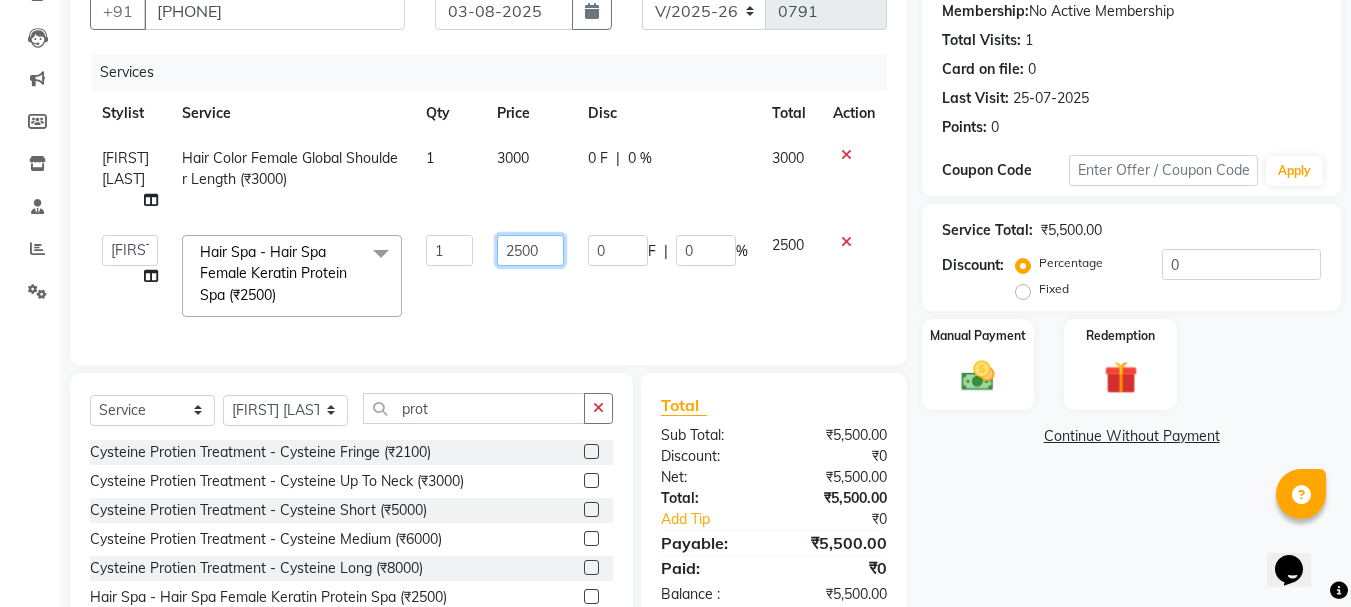 click on "2500" 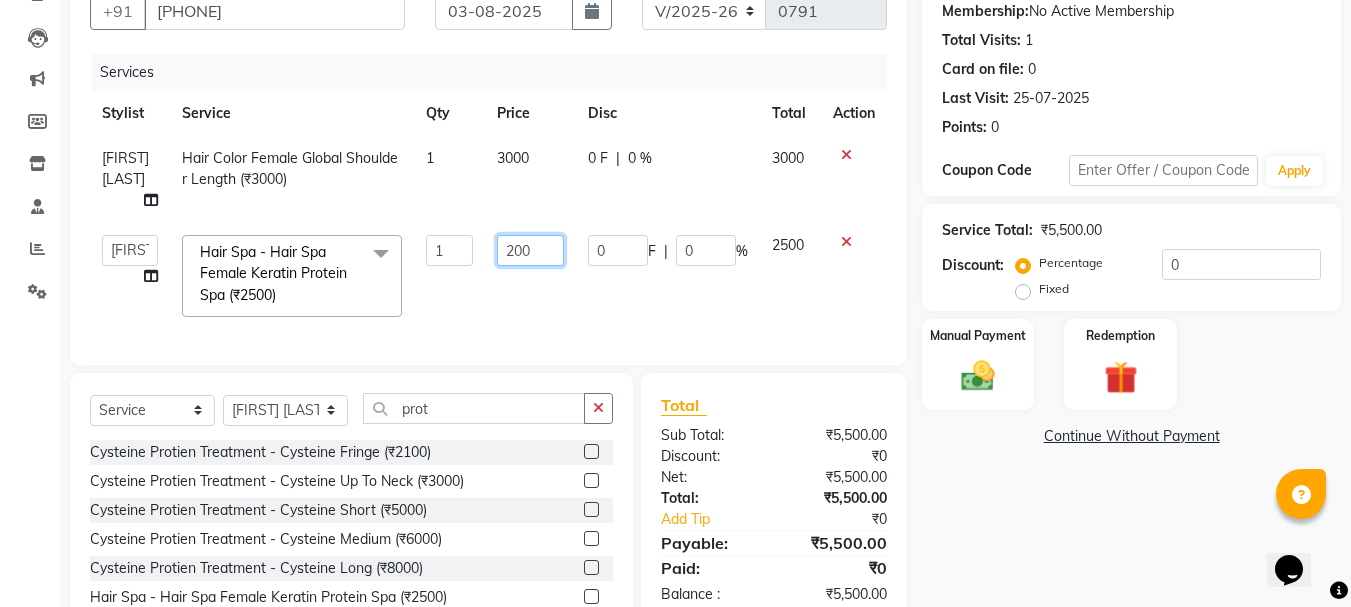 type on "2200" 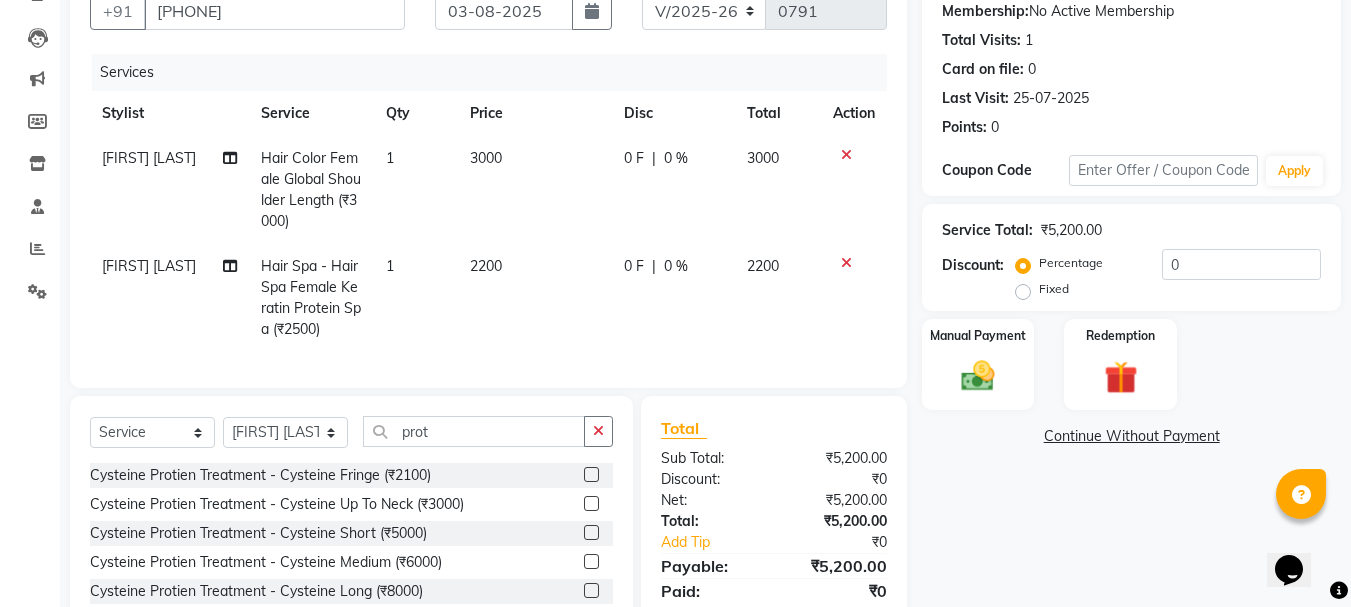 click on "2200" 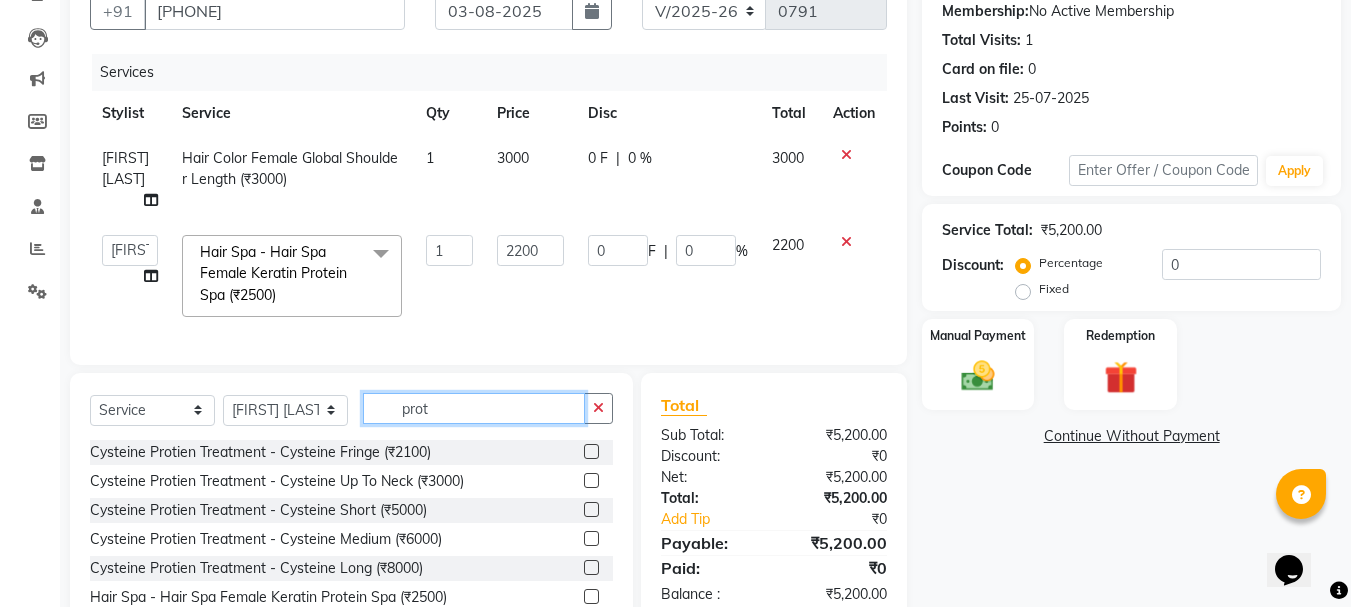 click on "prot" 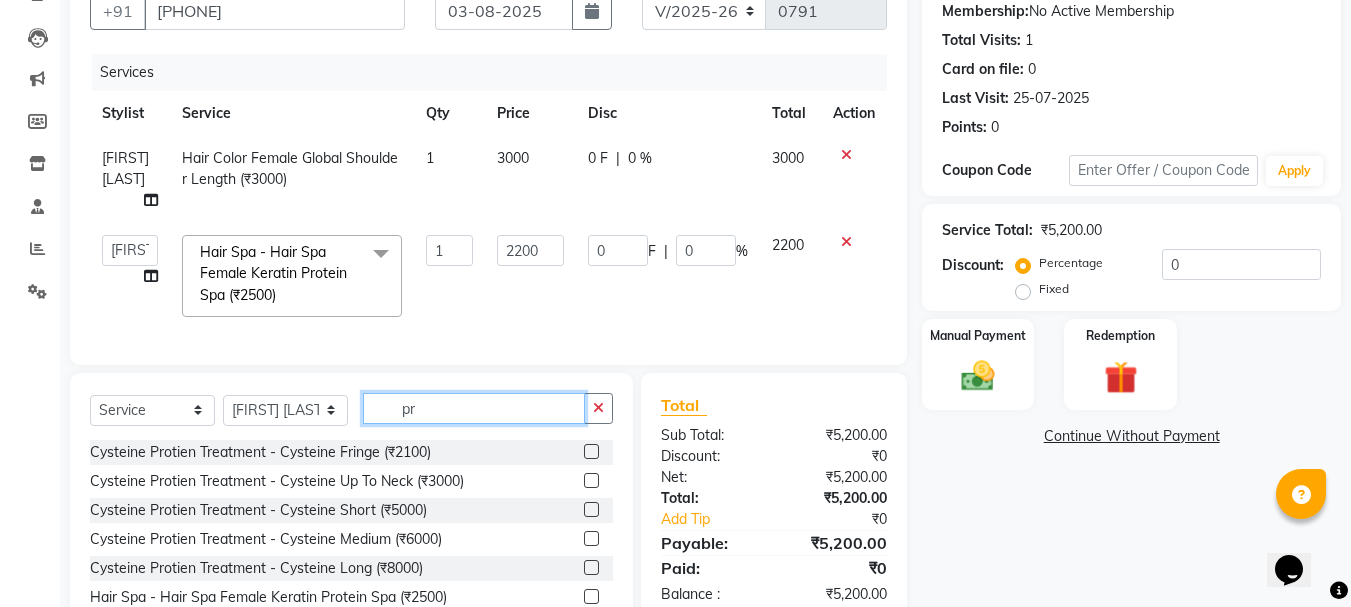 type on "p" 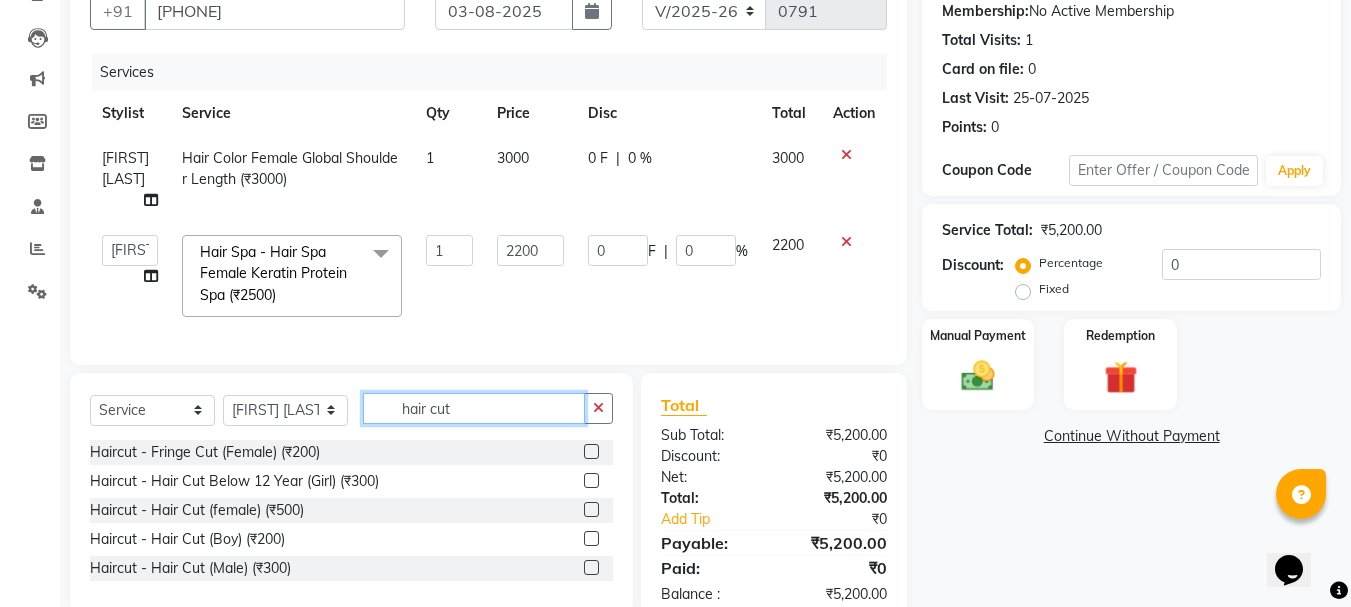 type on "hair cut" 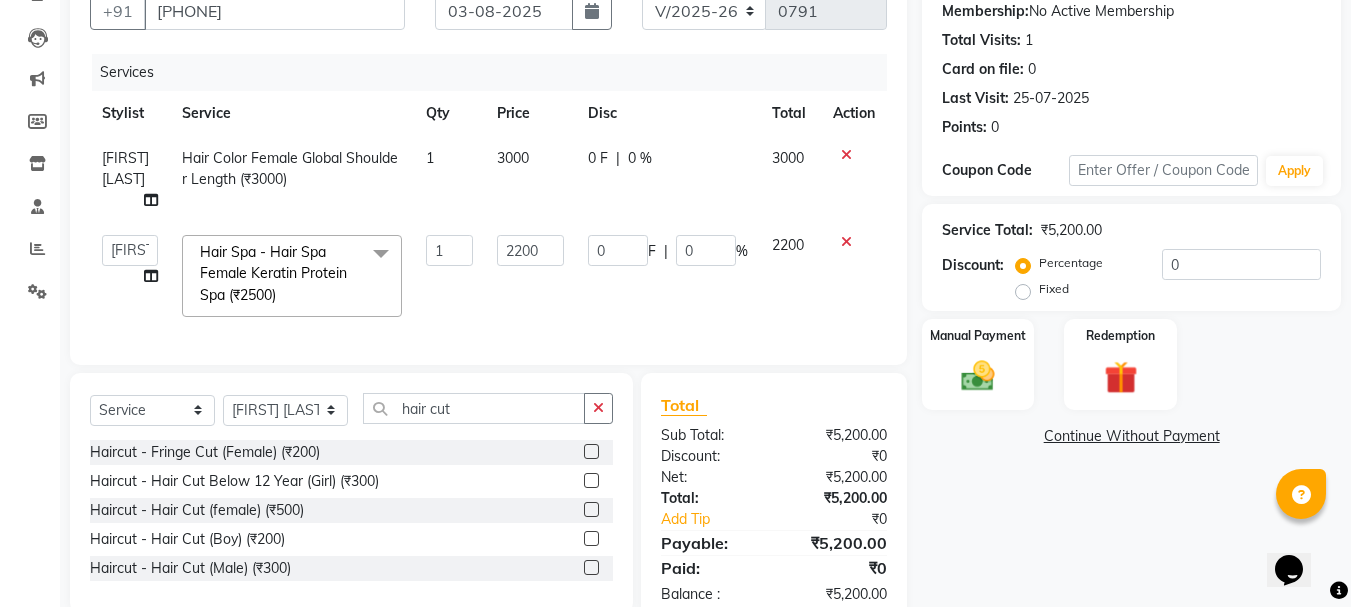 click 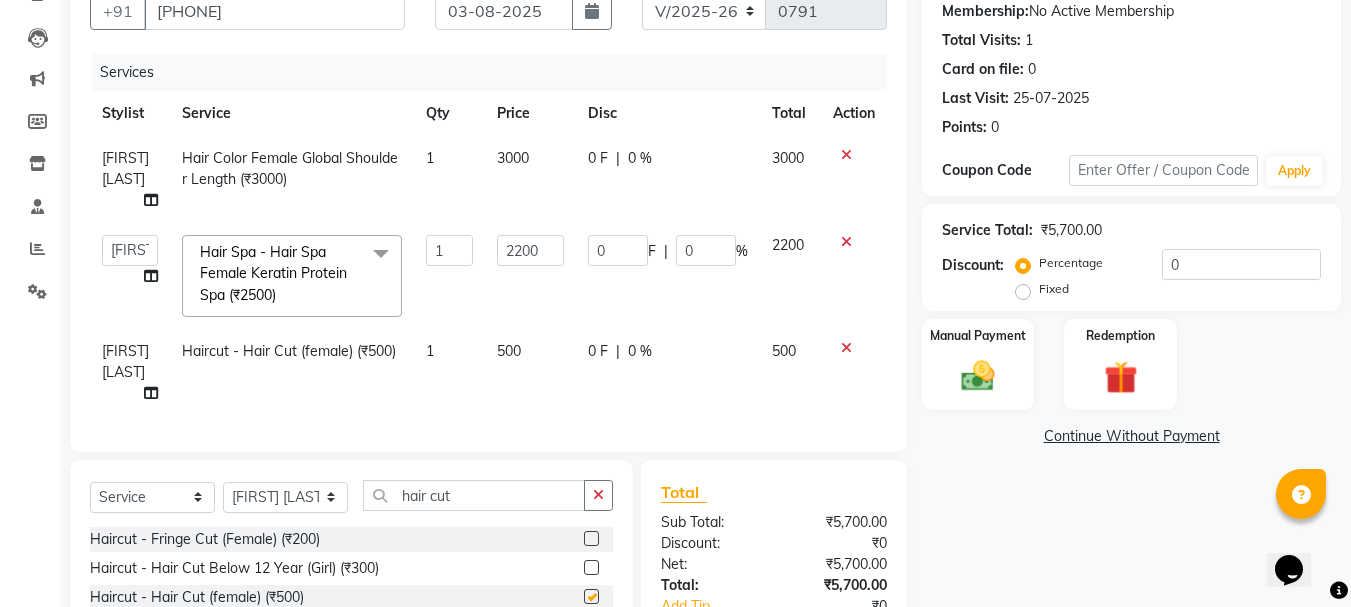 checkbox on "false" 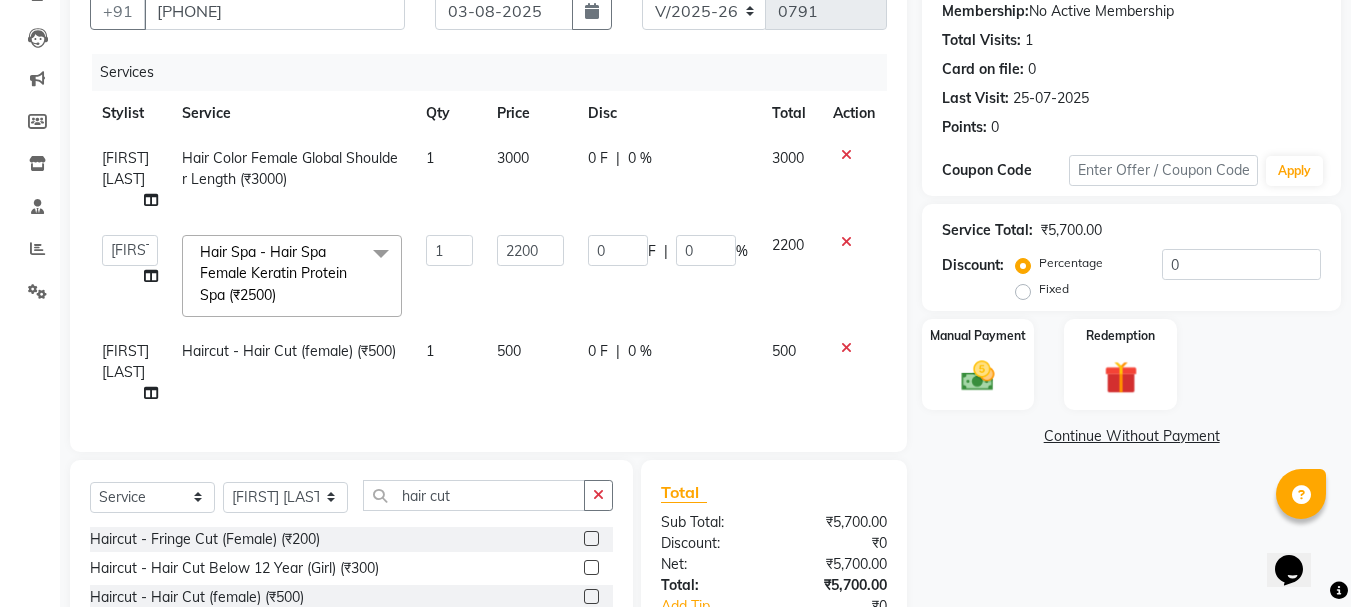 click on "0 %" 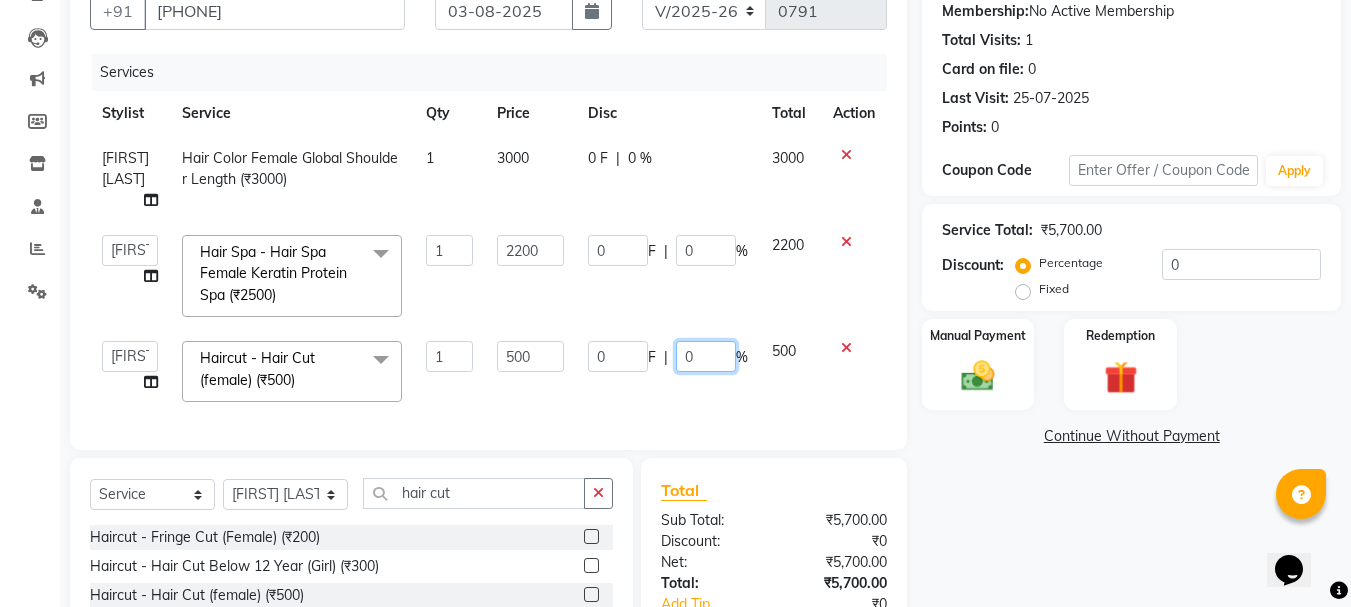 click on "0" 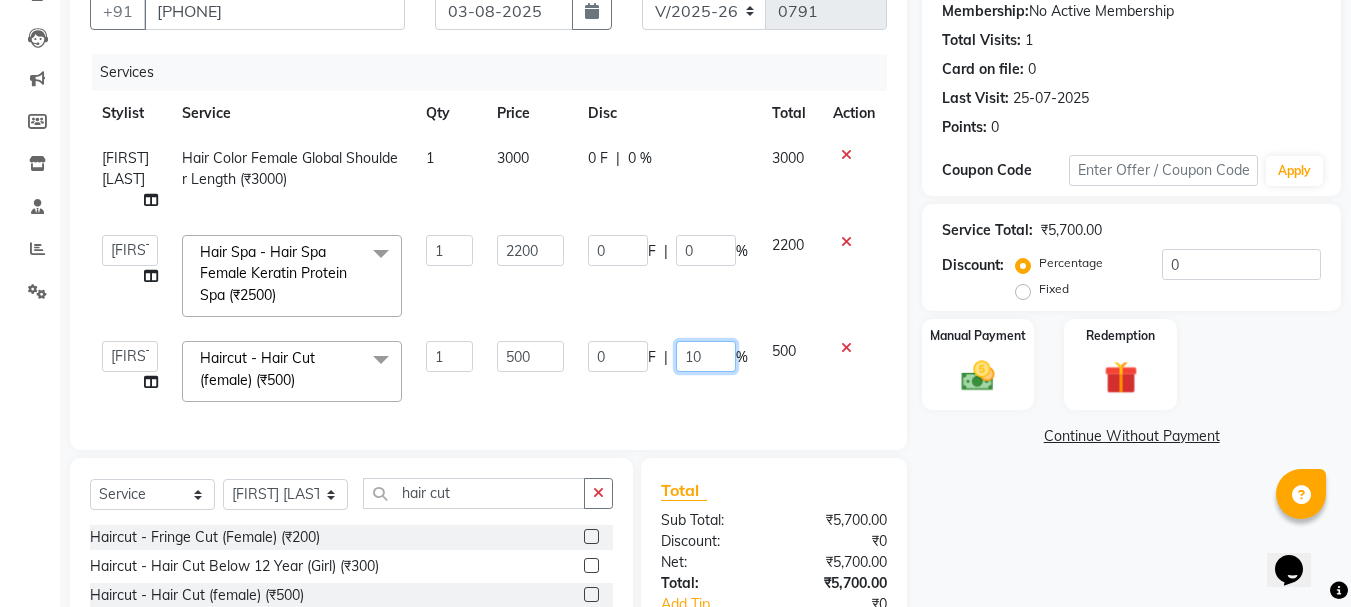 type on "100" 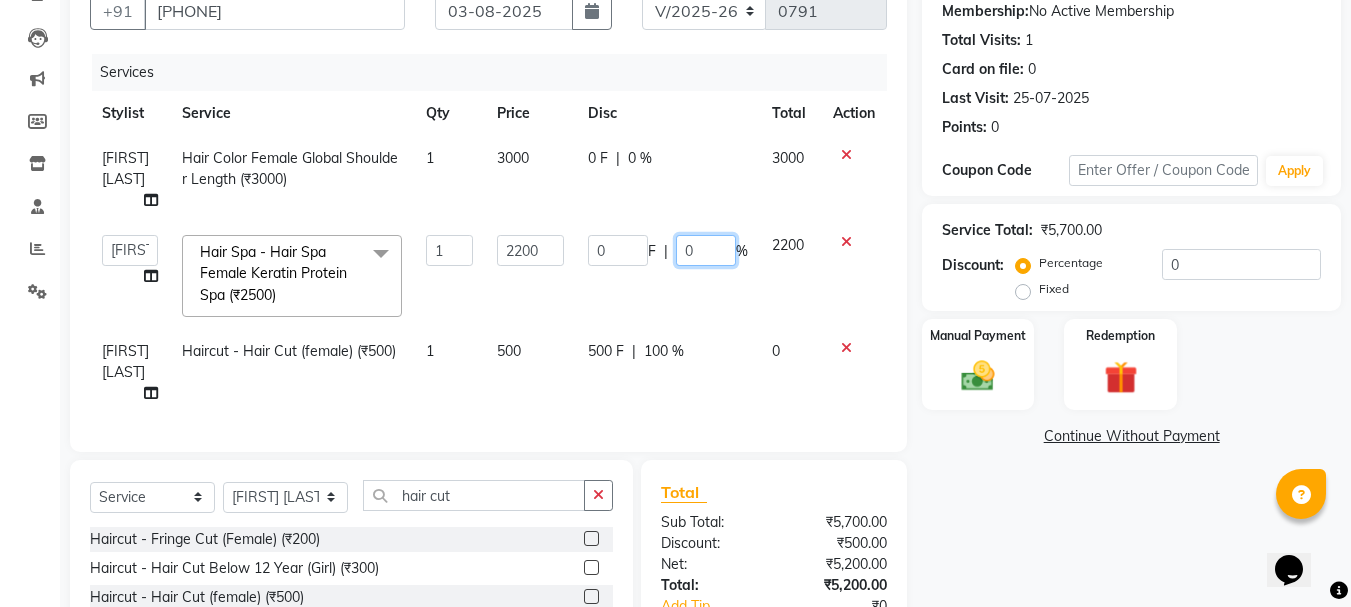 click on "0" 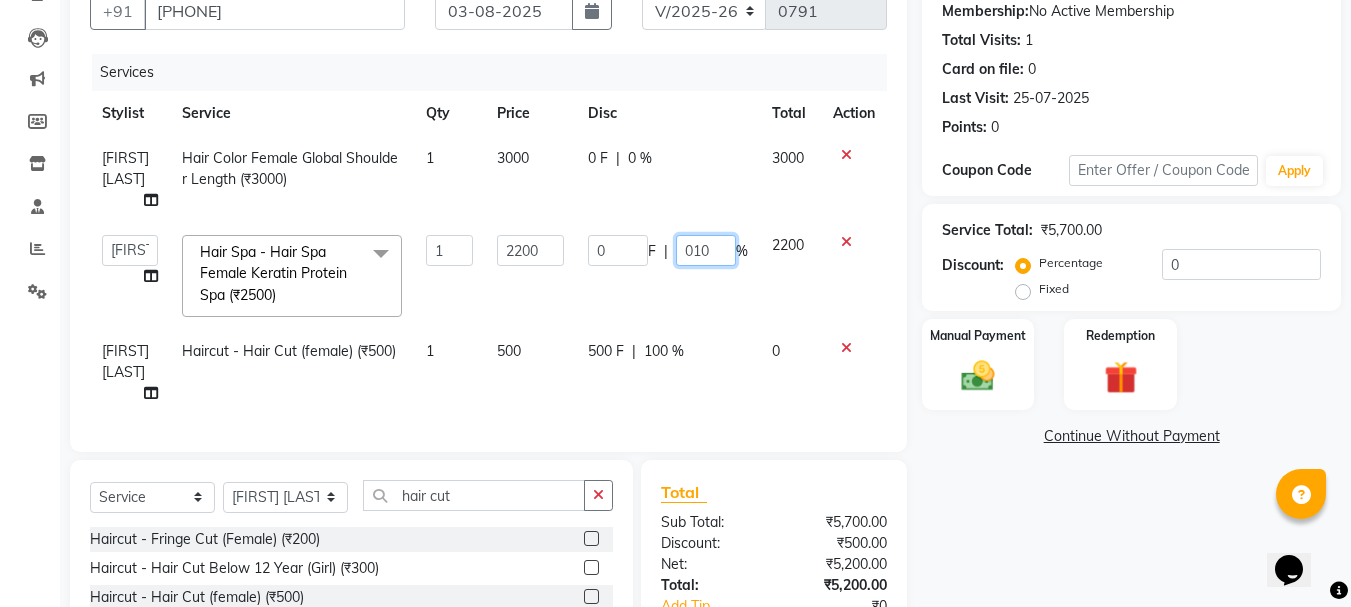 type on "0100" 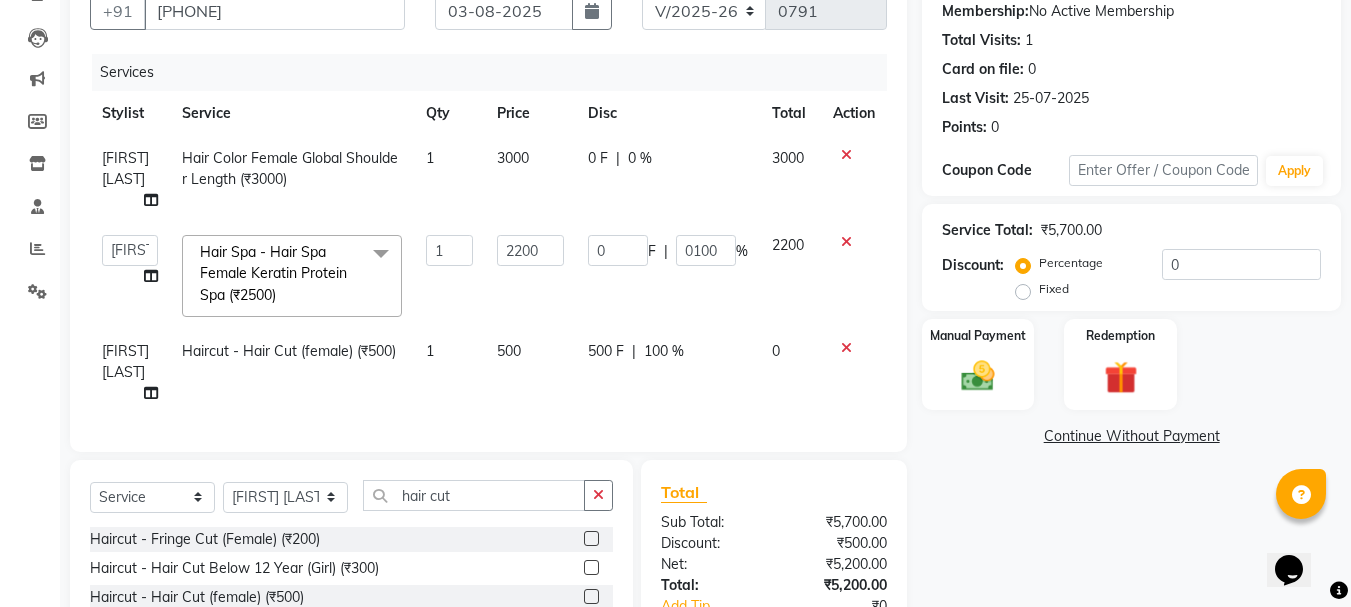 click on "0 F | 0100 %" 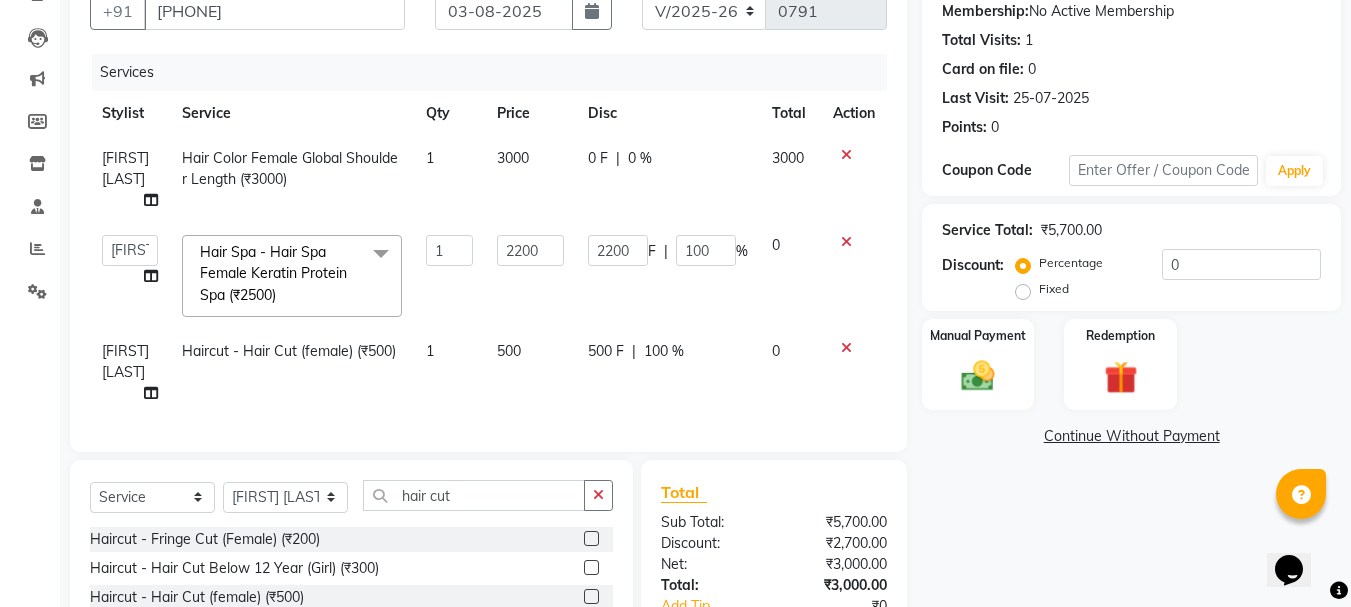 scroll, scrollTop: 302, scrollLeft: 0, axis: vertical 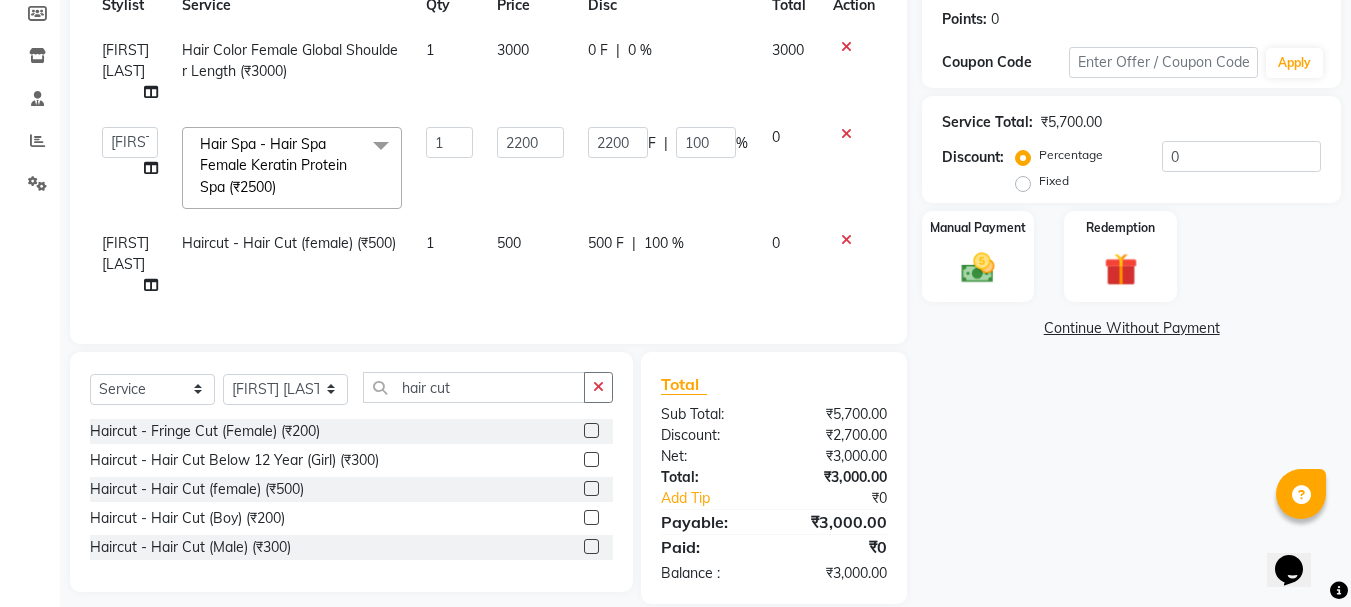 click on "100 %" 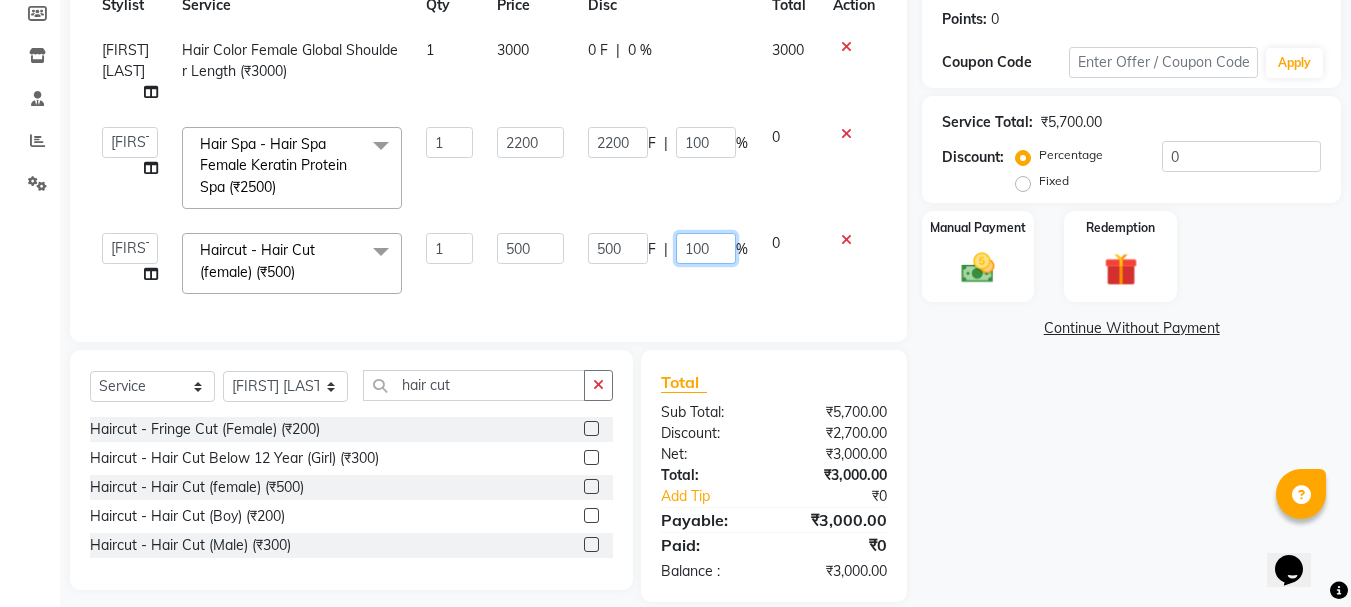 click on "100" 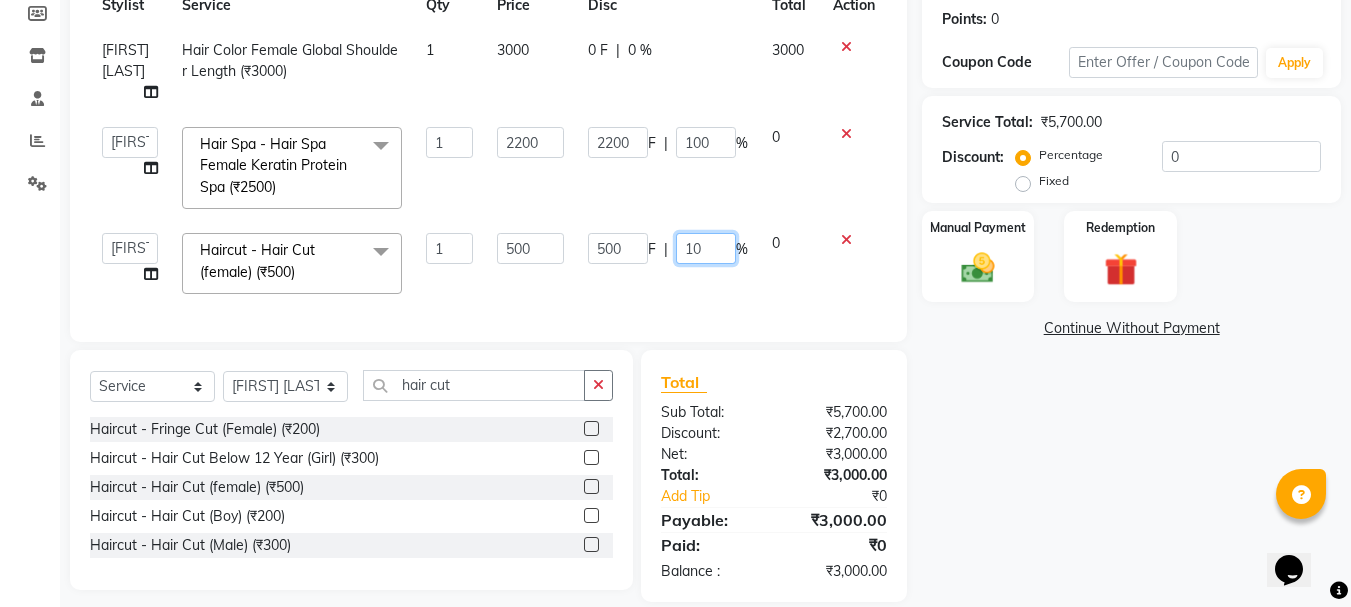 type on "1" 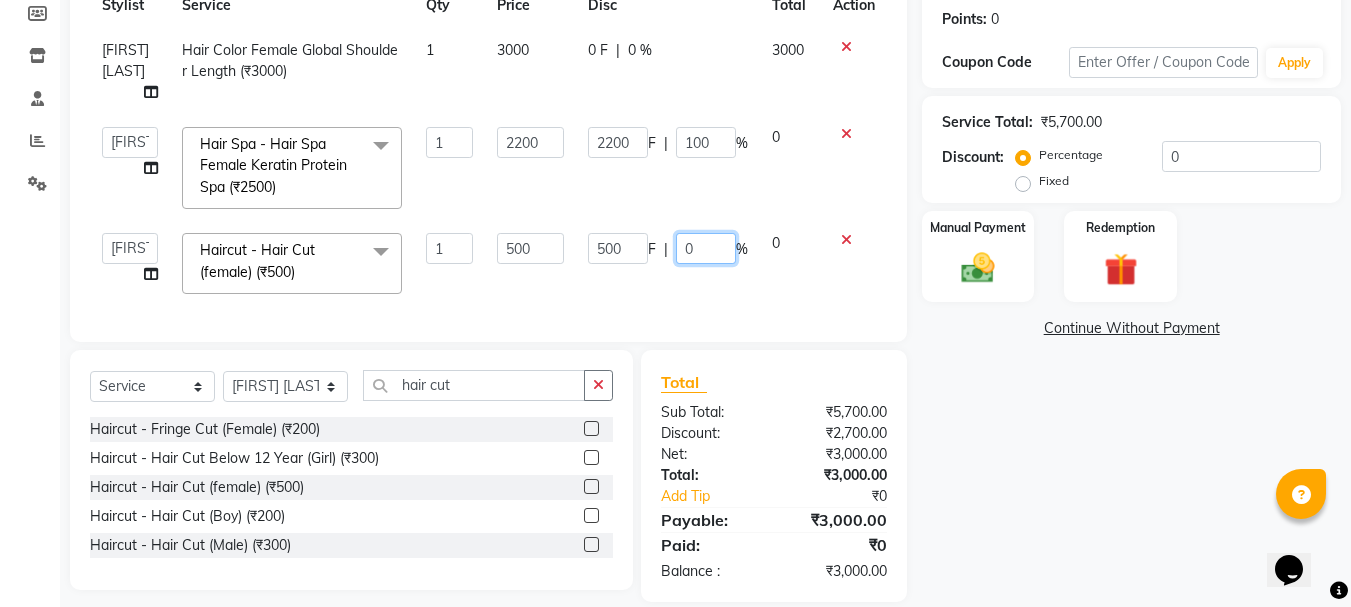 type on "00" 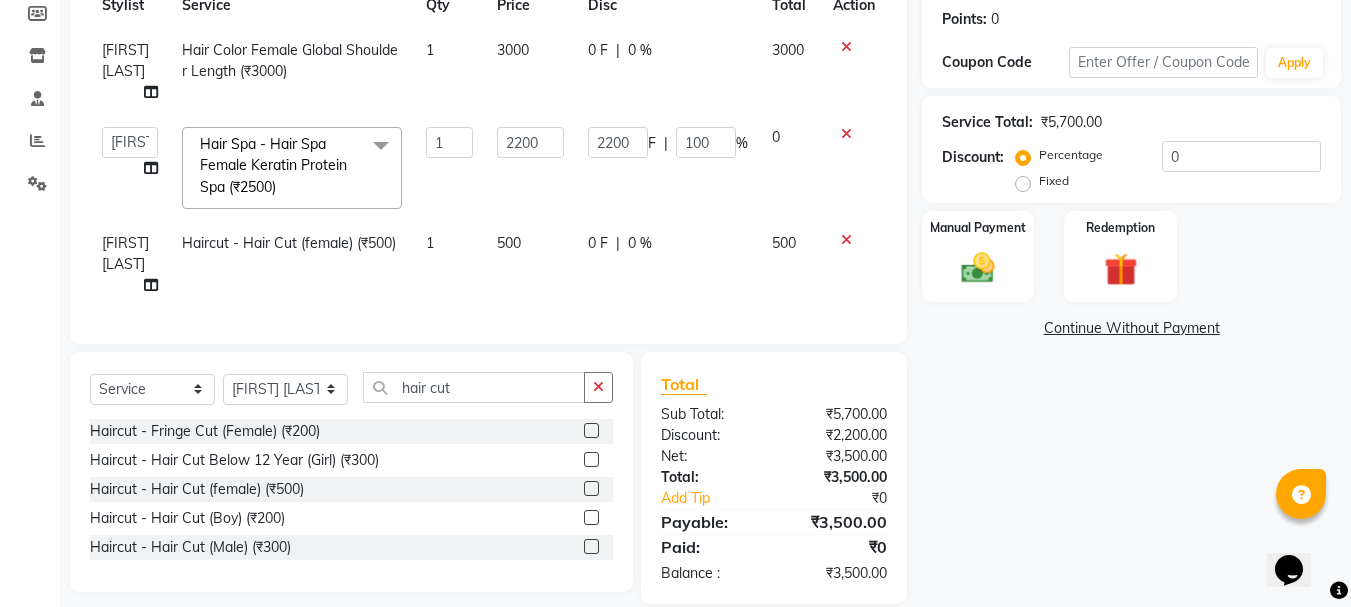 click on "Name: [FIRST] Membership: No Active Membership Total Visits: 1 Card on file: 0 Last Visit: 25-07-2025 Points: 0 Coupon Code Apply Service Total: ₹5,700.00 Discount: Percentage Fixed 0 Manual Payment Redemption Continue Without Payment" 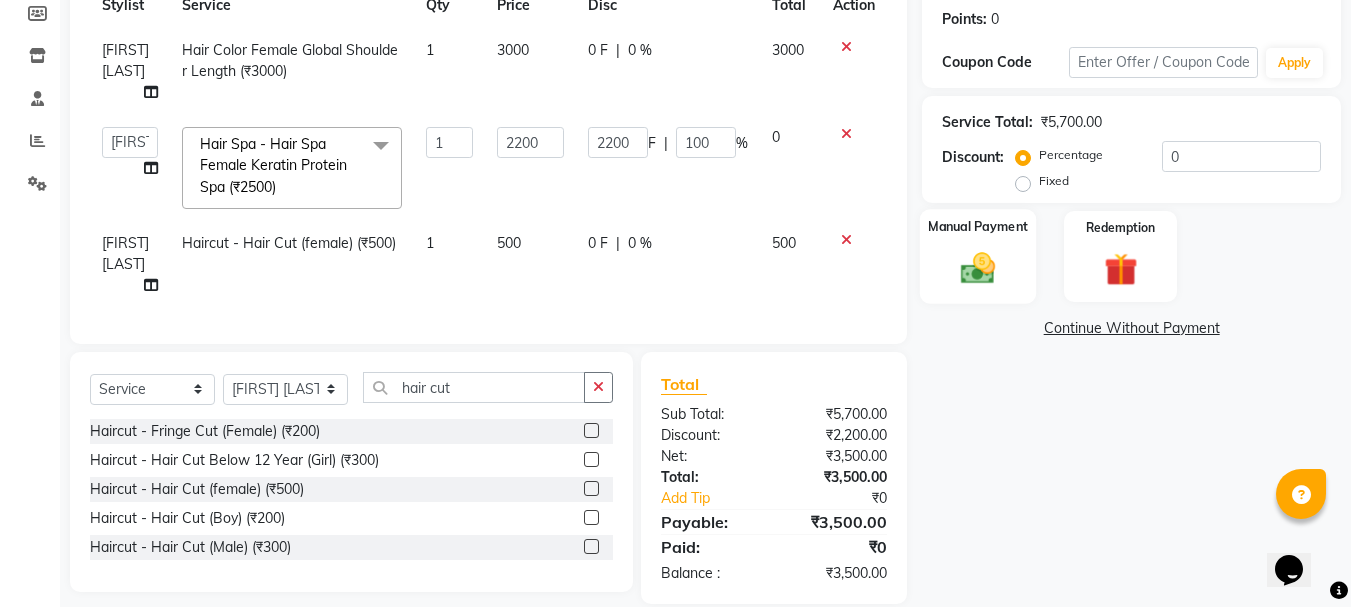 click 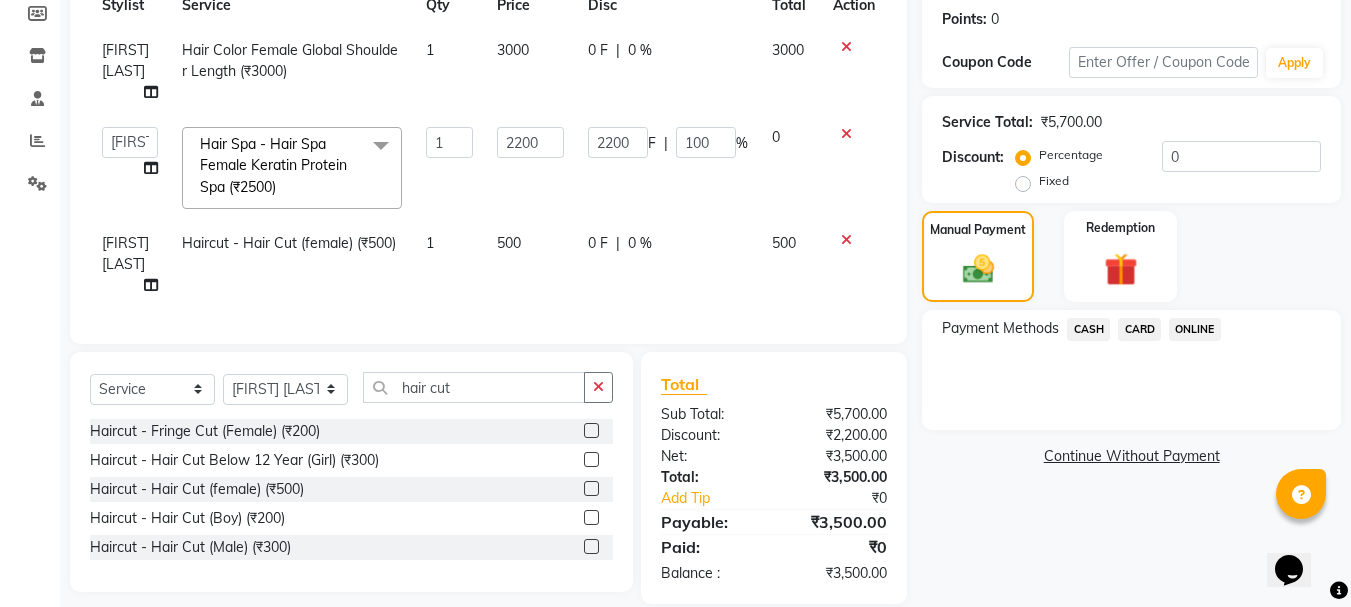 click on "ONLINE" 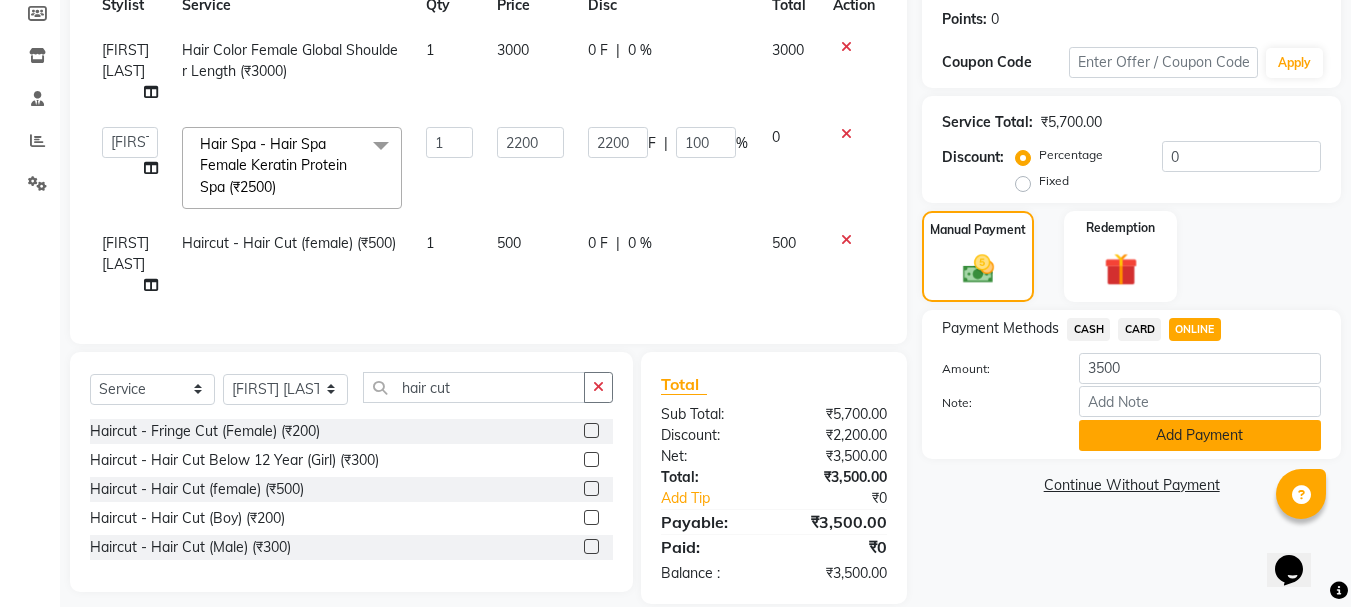 click on "Add Payment" 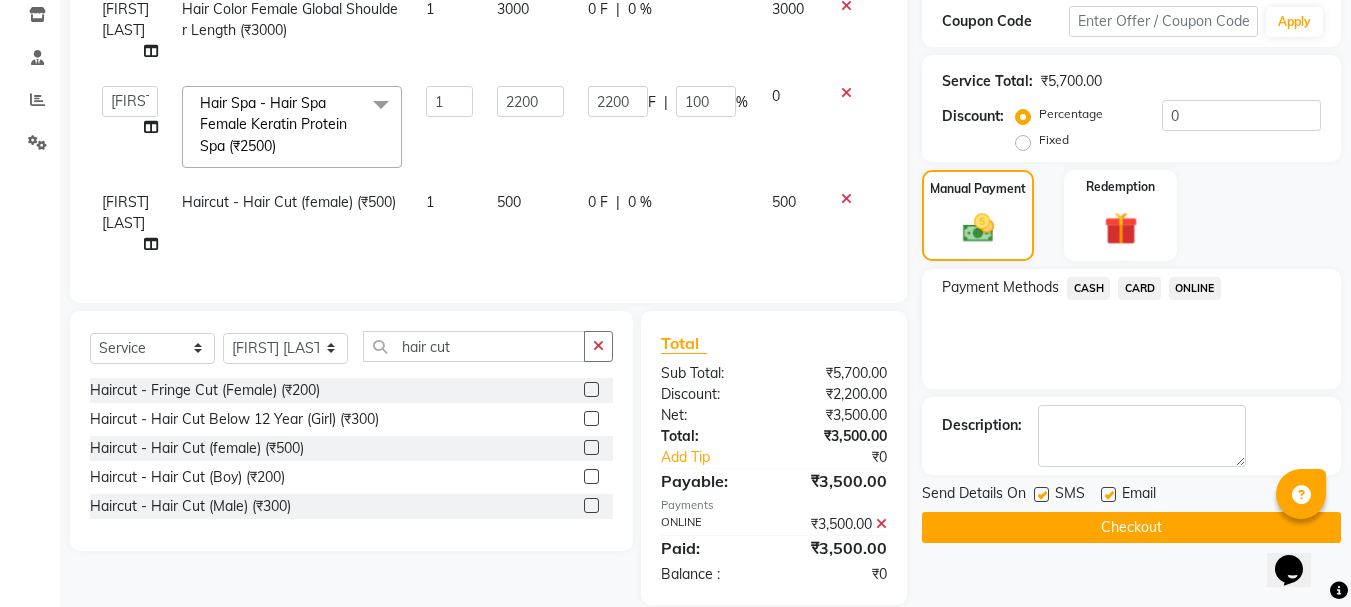 scroll, scrollTop: 344, scrollLeft: 0, axis: vertical 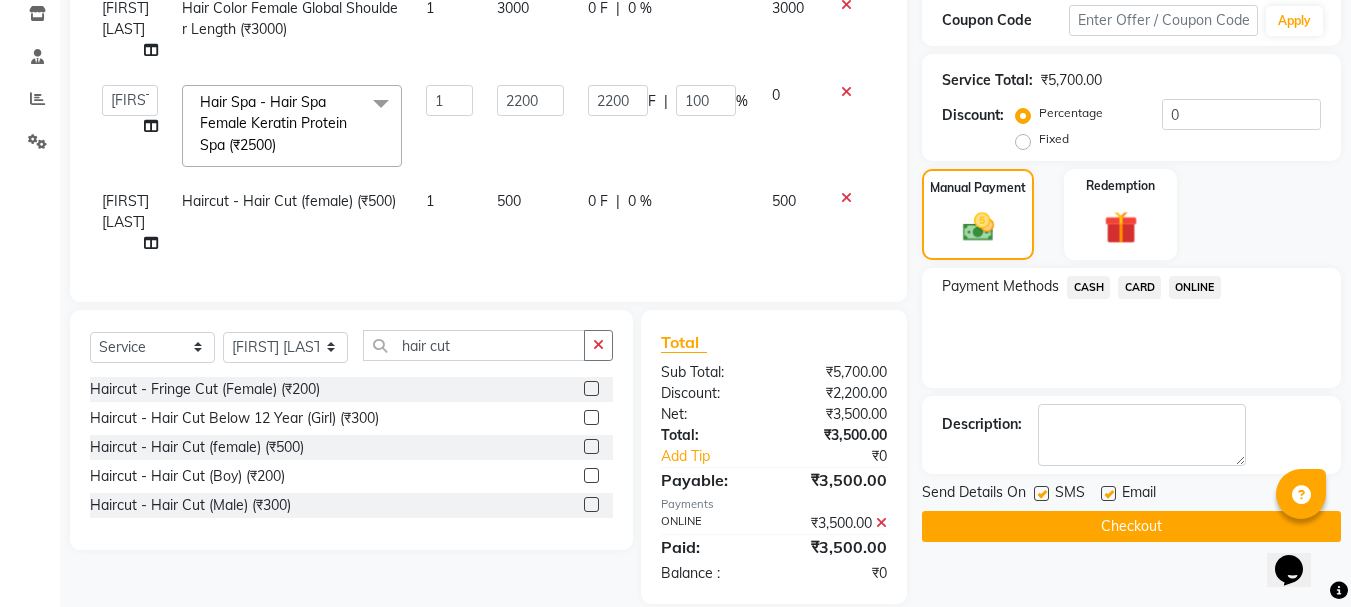 click on "Checkout" 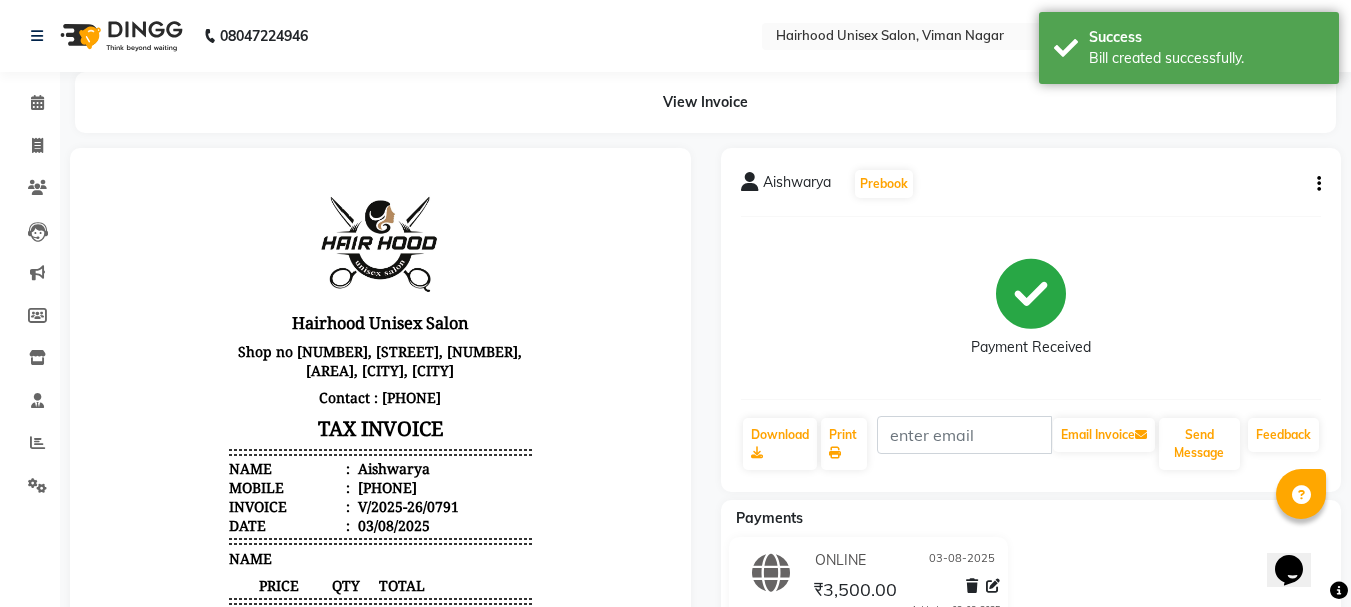 scroll, scrollTop: 0, scrollLeft: 0, axis: both 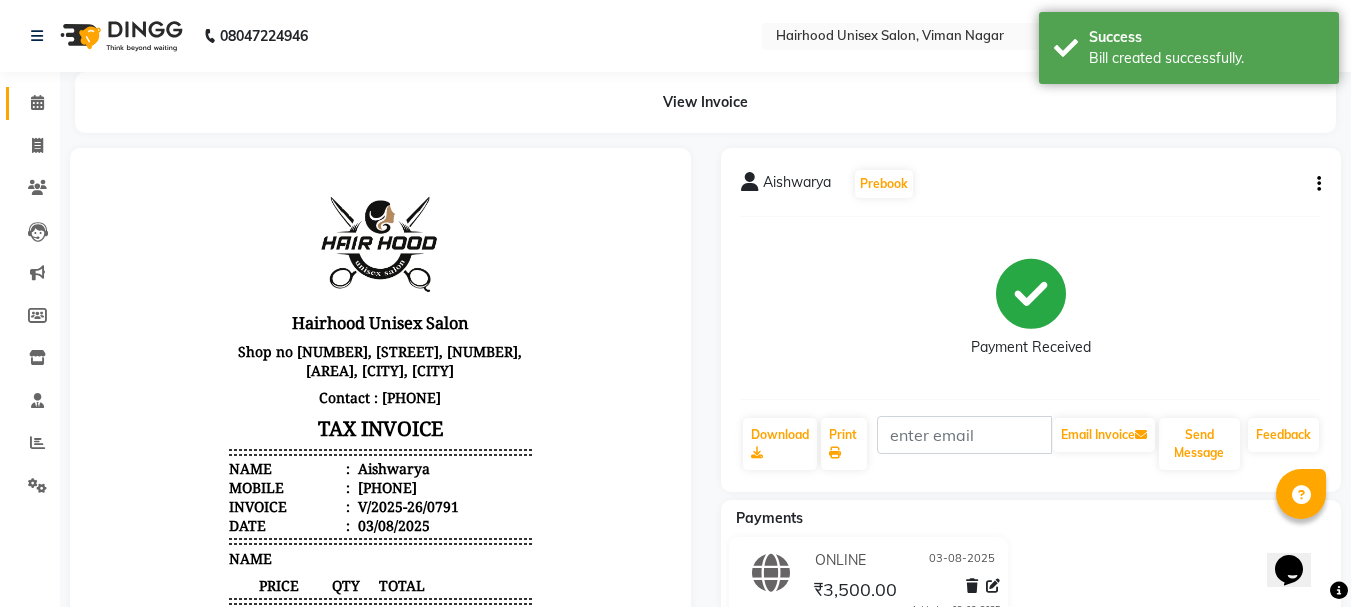 click 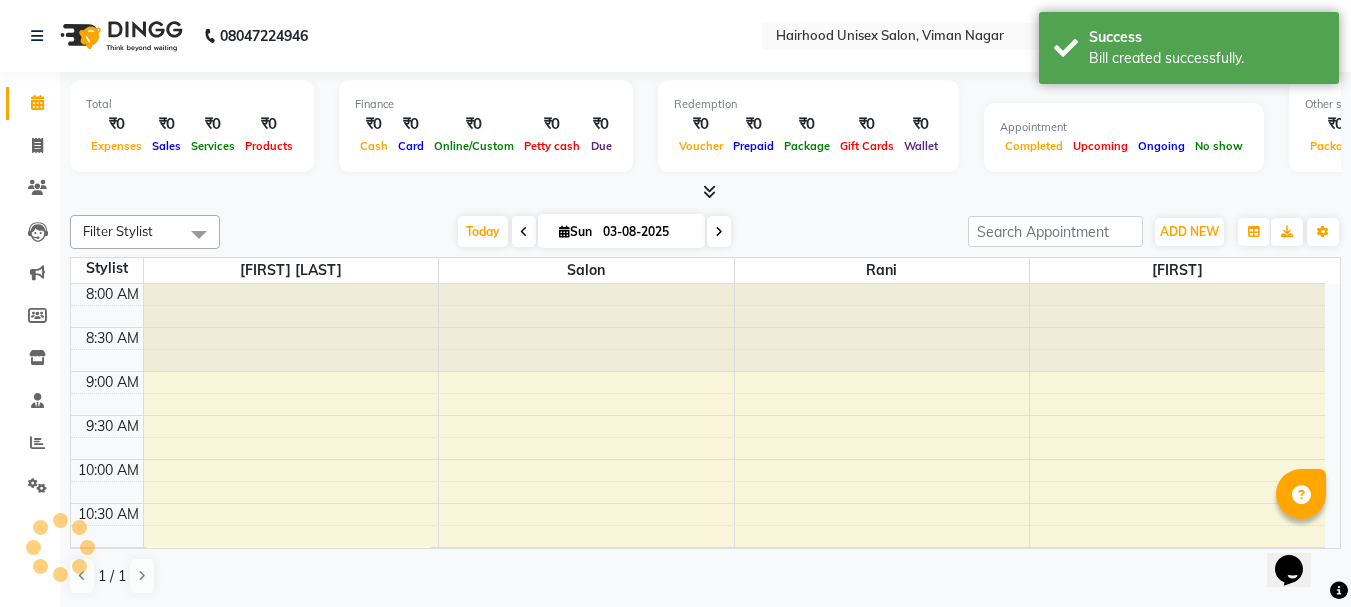 scroll, scrollTop: 881, scrollLeft: 0, axis: vertical 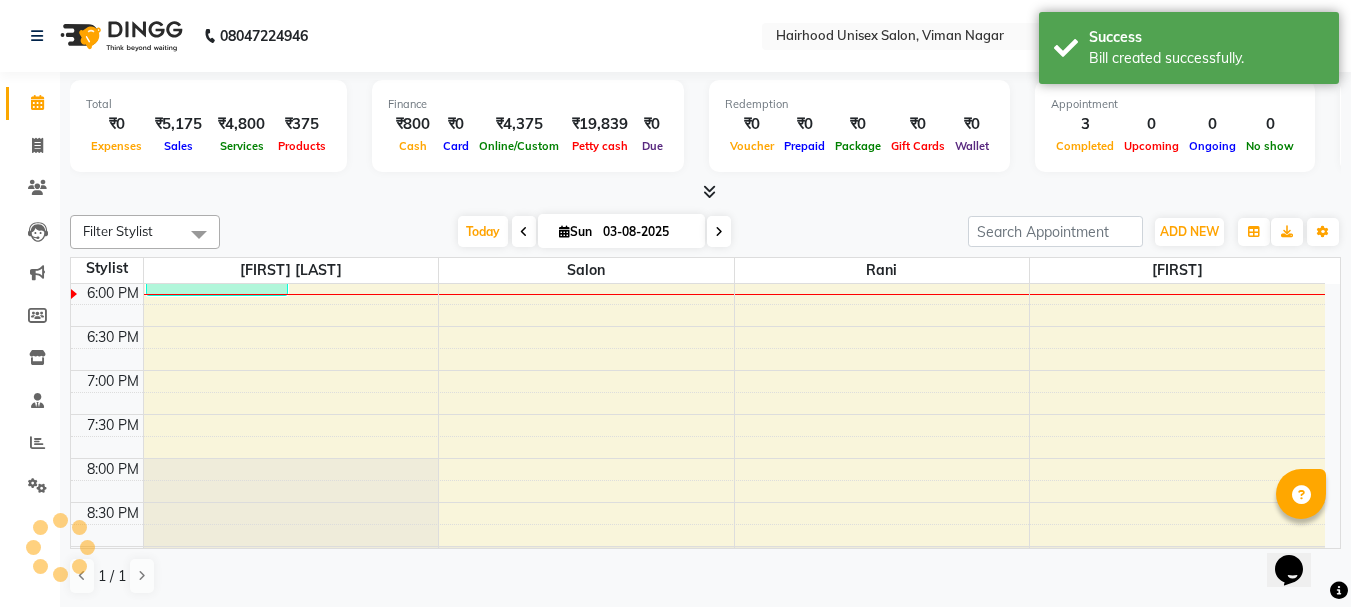 click on "08047224946 Select Location × Hairhood Unisex Salon, Viman Nagar English ENGLISH Español العربية मराठी हिंदी ગુજરાતી தமிழ் 中文 Notifications nothing to show Admin Manage Profile Change Password Sign out Version:3.15.11" 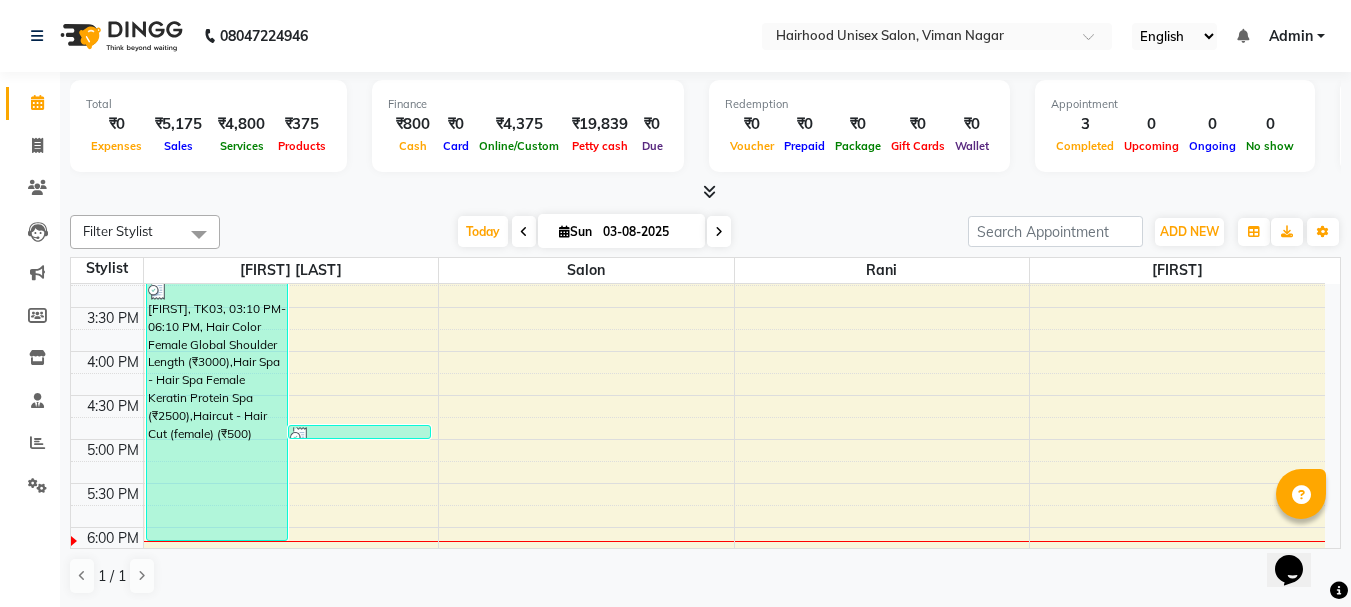 scroll, scrollTop: 648, scrollLeft: 0, axis: vertical 